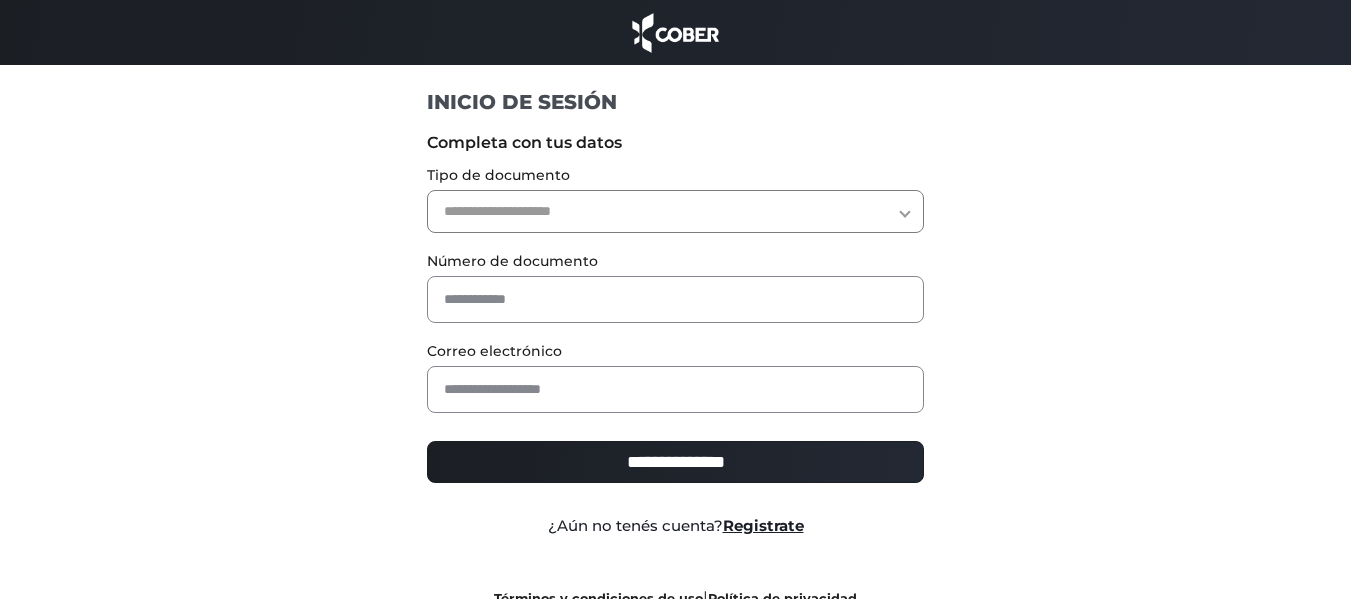 scroll, scrollTop: 0, scrollLeft: 0, axis: both 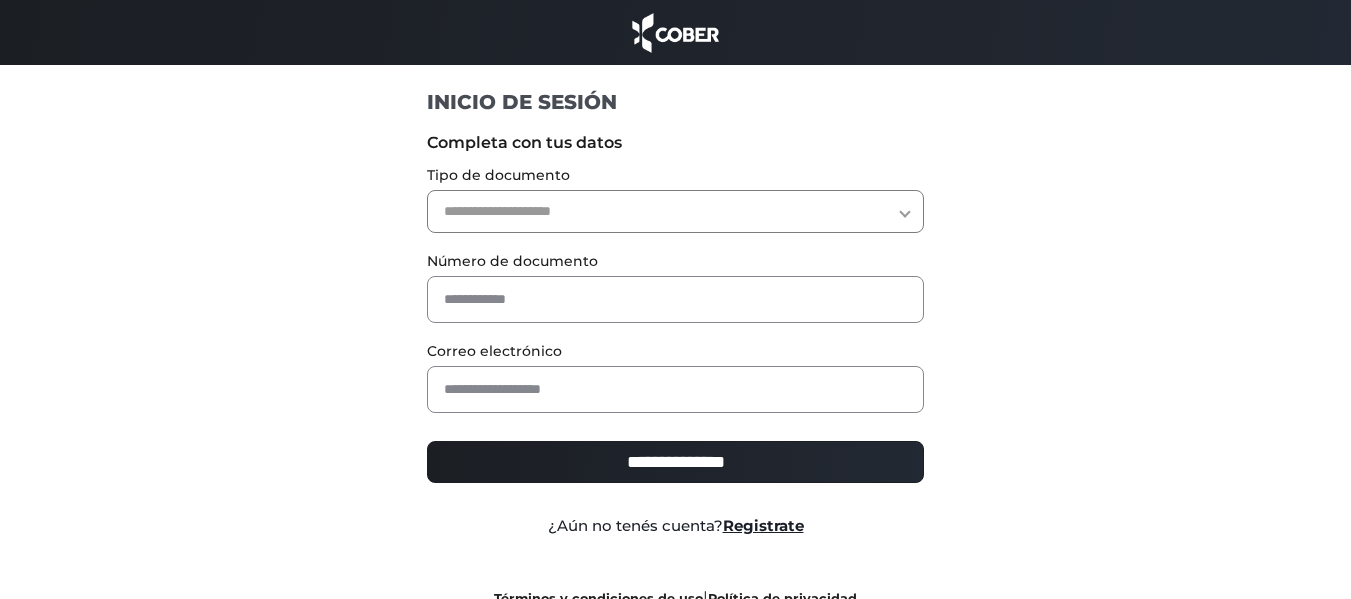click on "**********" at bounding box center (676, 378) 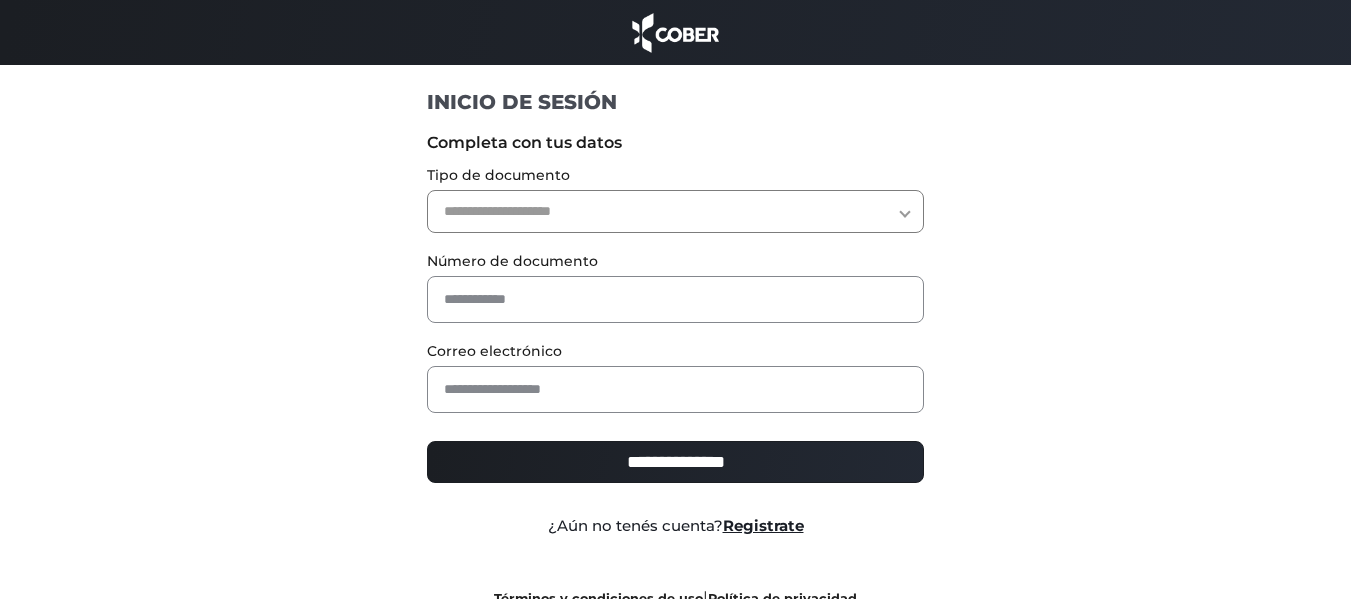 select on "***" 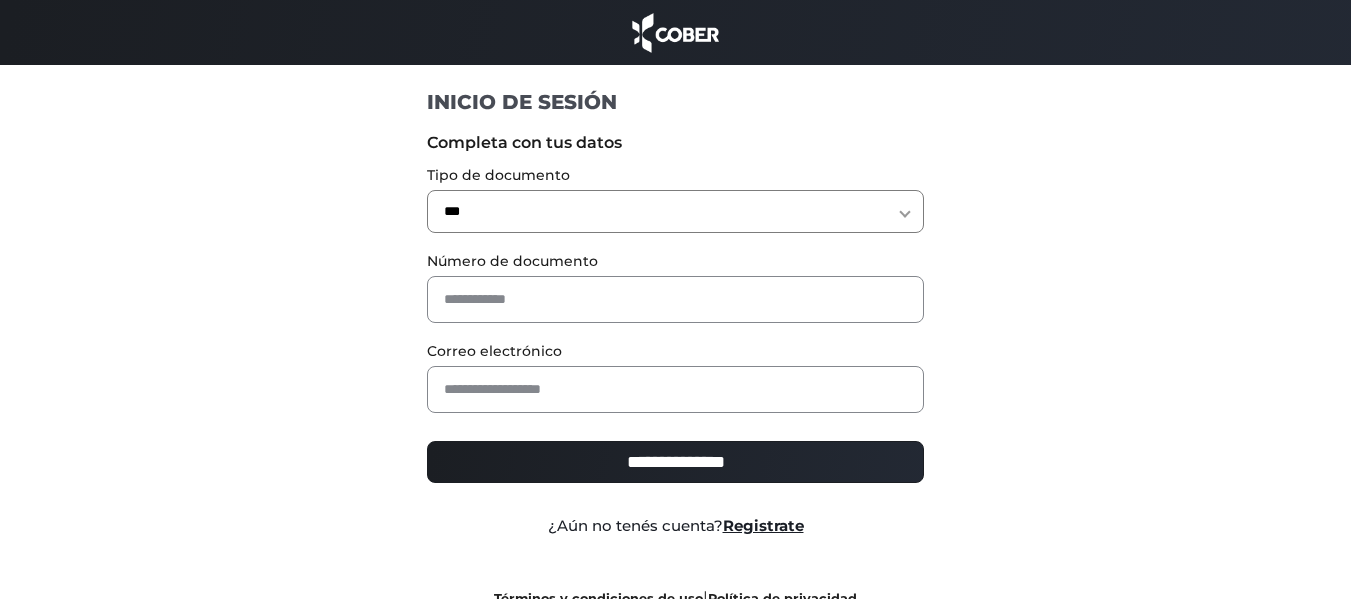 click on "**********" at bounding box center (675, 211) 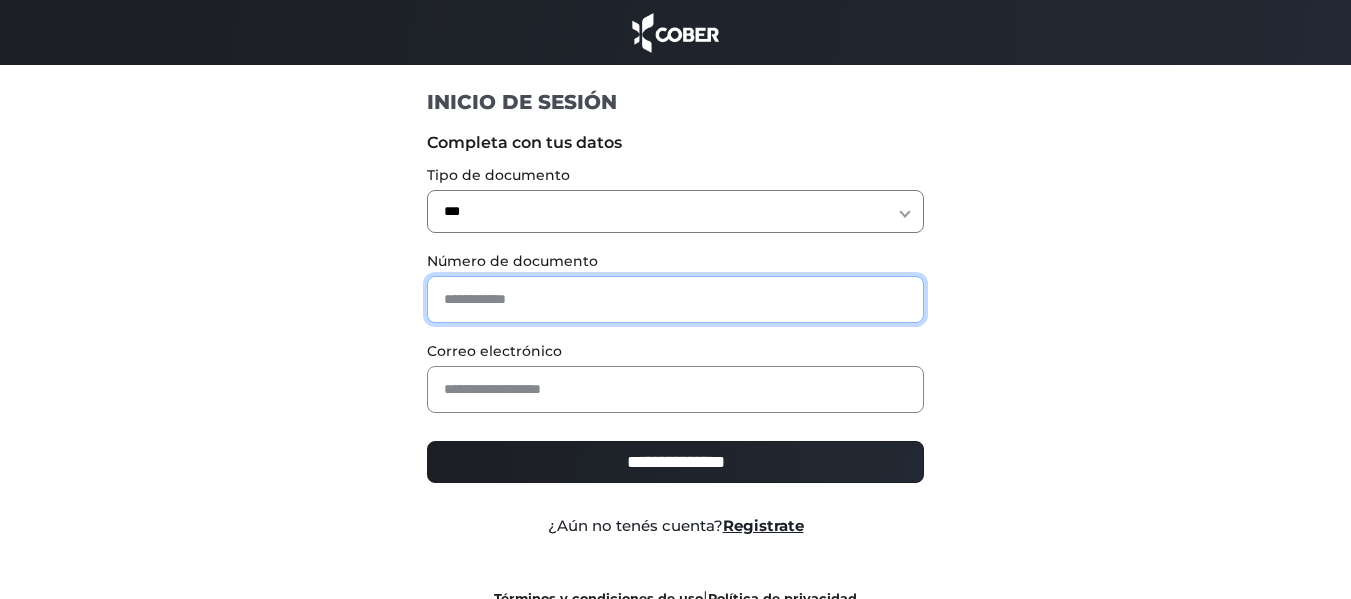 click at bounding box center (675, 299) 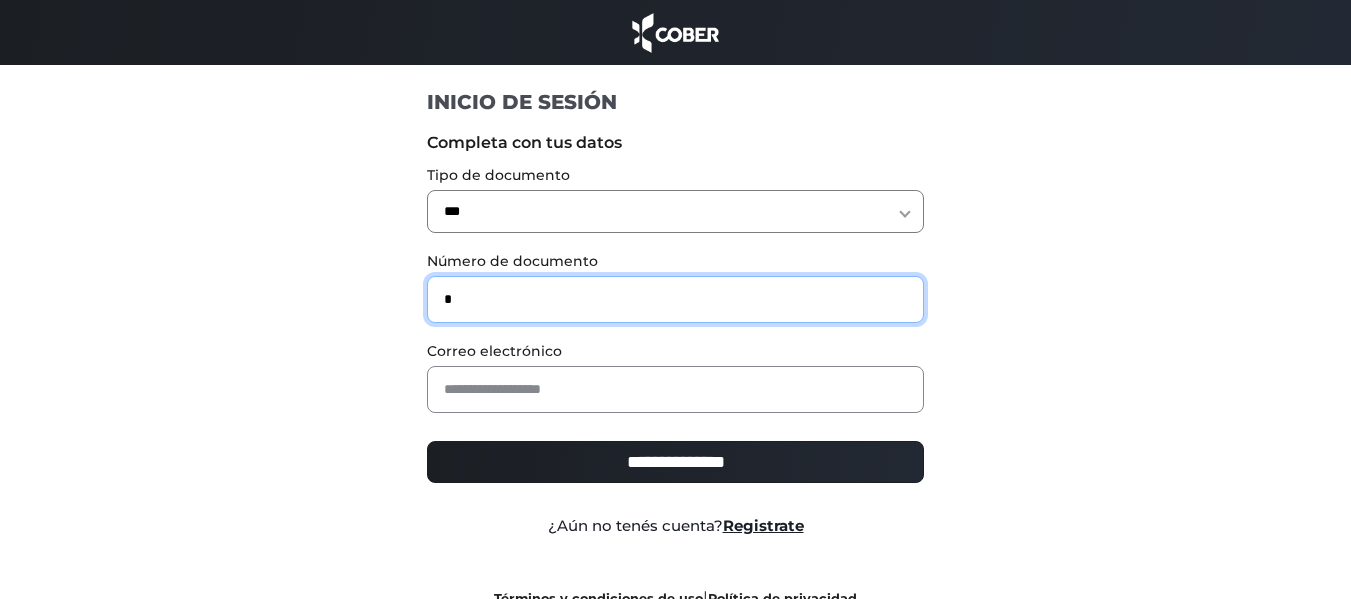 type on "*" 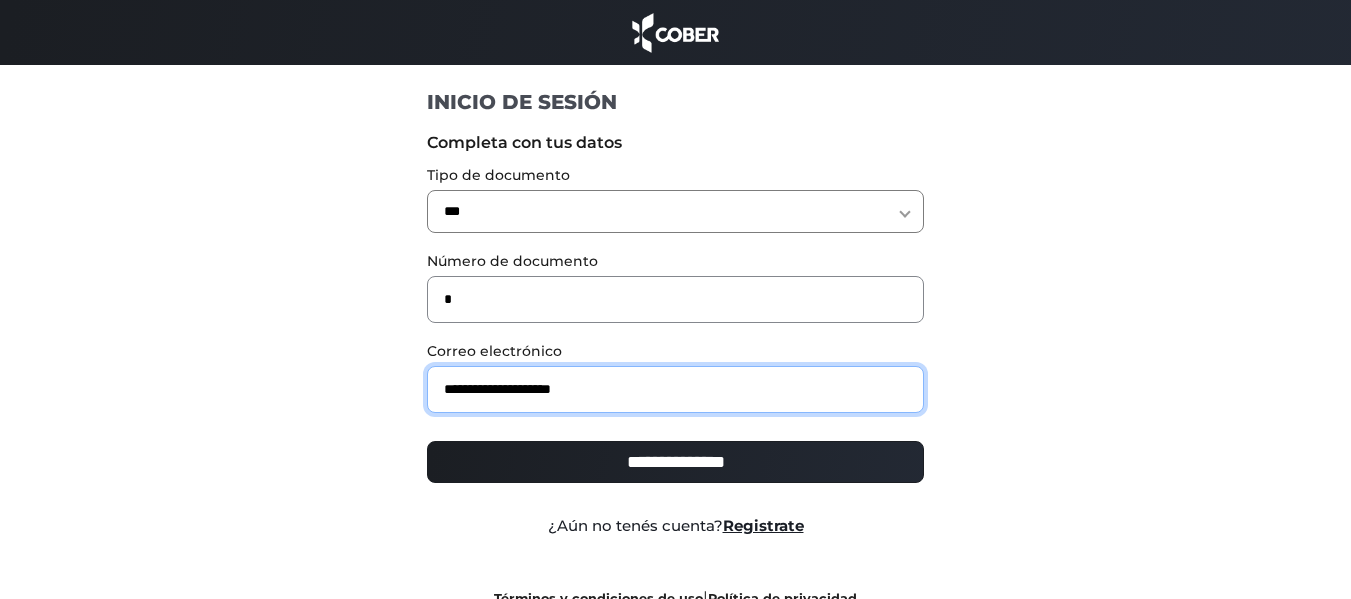 type on "**********" 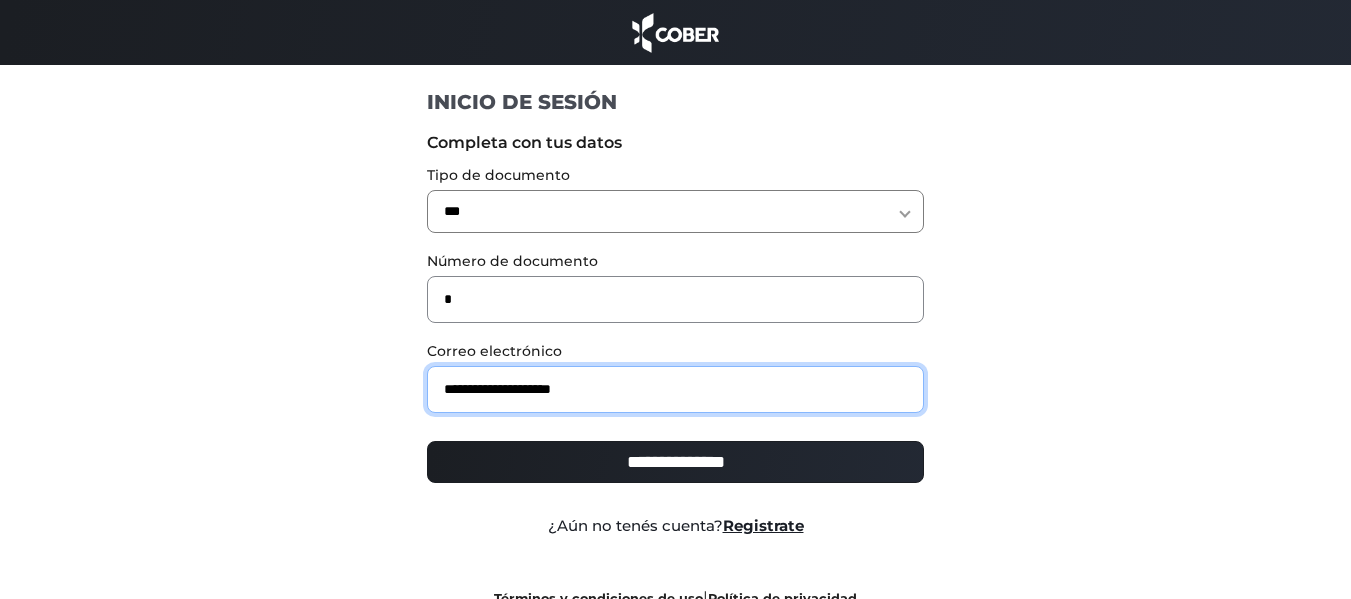 click on "**********" at bounding box center (675, 462) 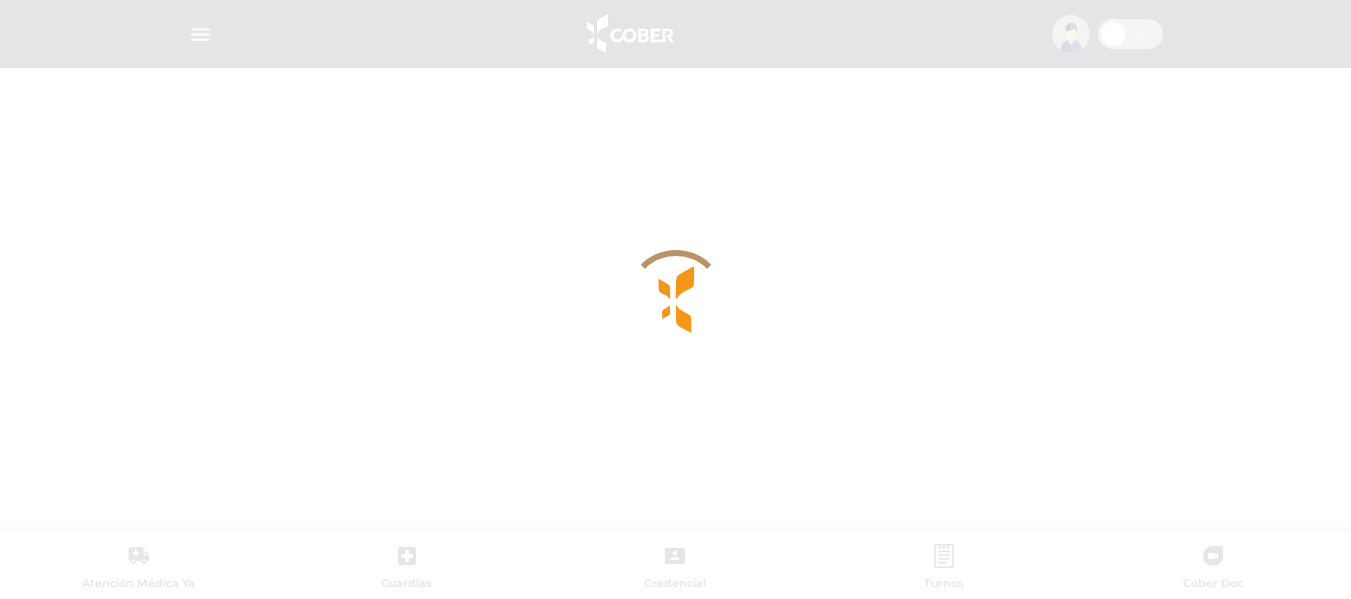 scroll, scrollTop: 0, scrollLeft: 0, axis: both 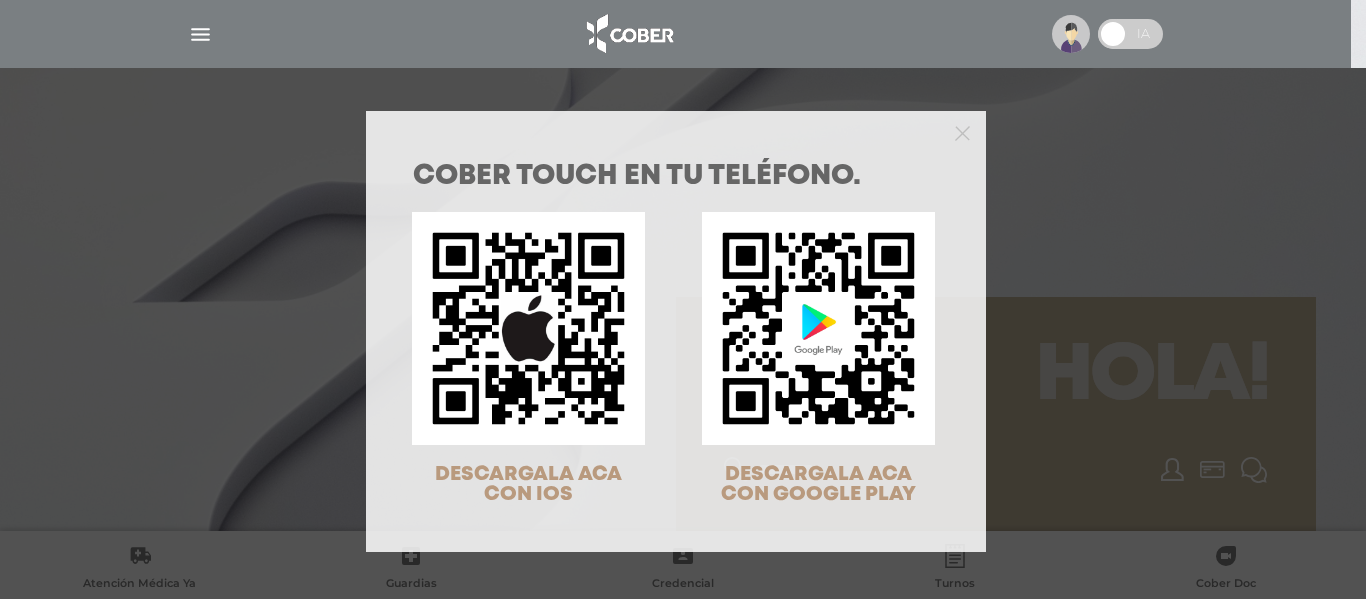click on "COBER TOUCH en tu teléfono.
DESCARGALA ACA CON IOS
DESCARGALA ACA CON GOOGLE PLAY" at bounding box center [683, 299] 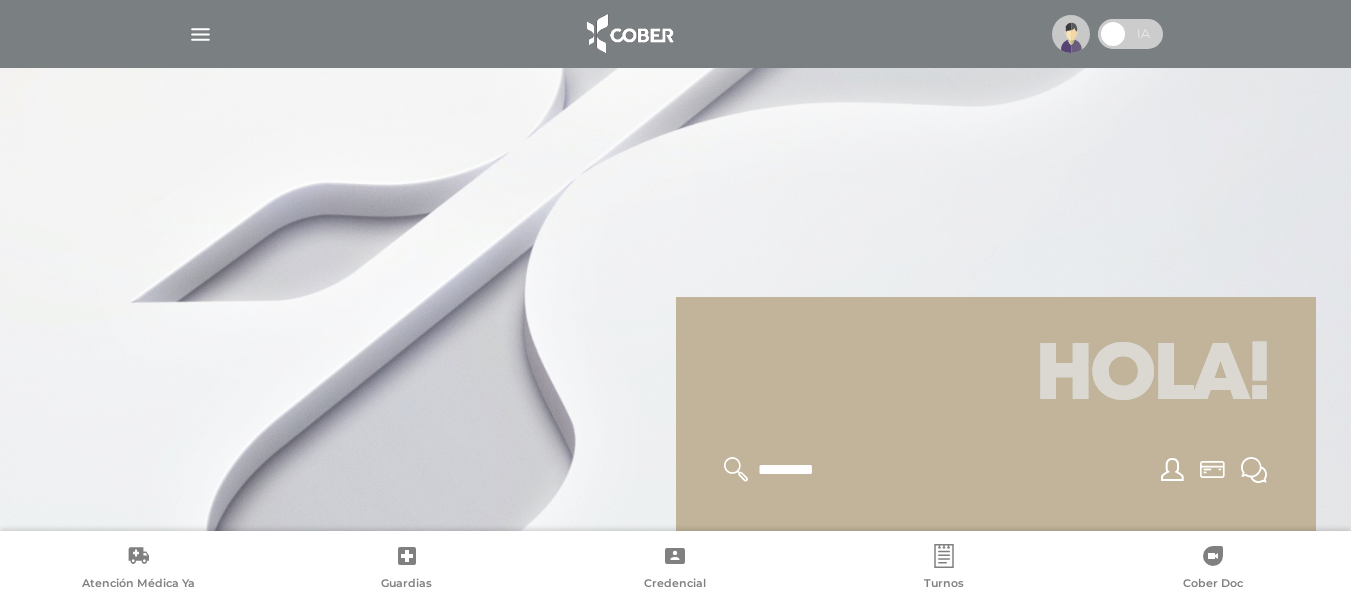 click at bounding box center (200, 34) 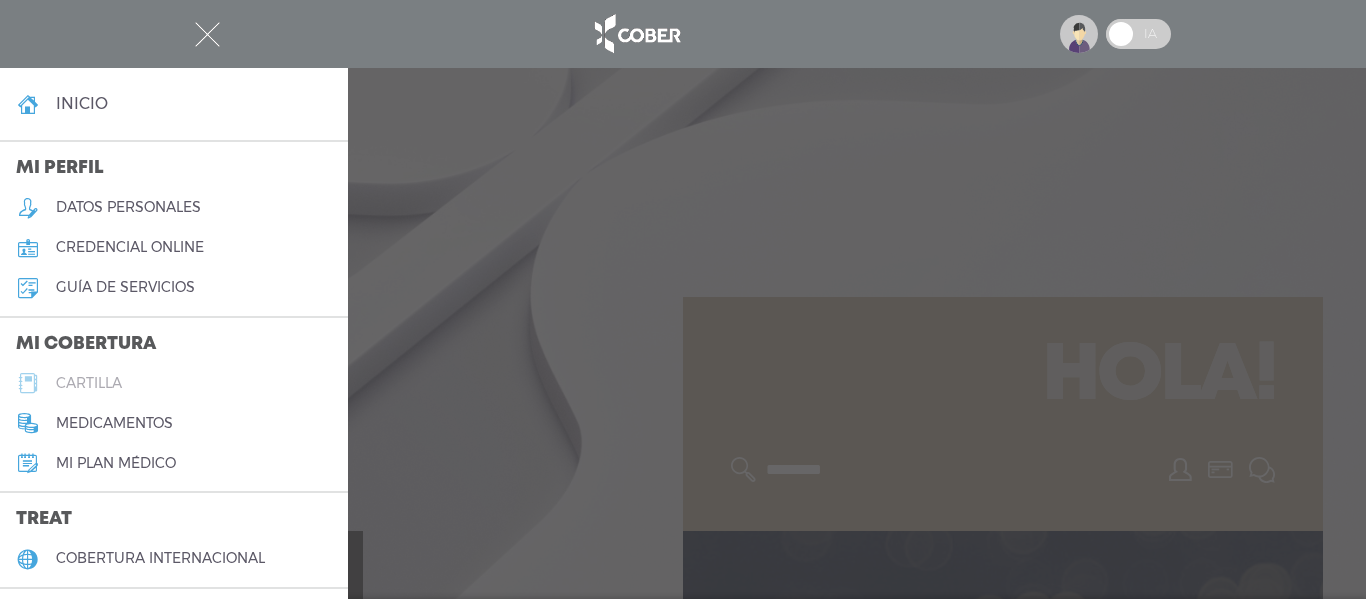 click on "cartilla" at bounding box center (89, 383) 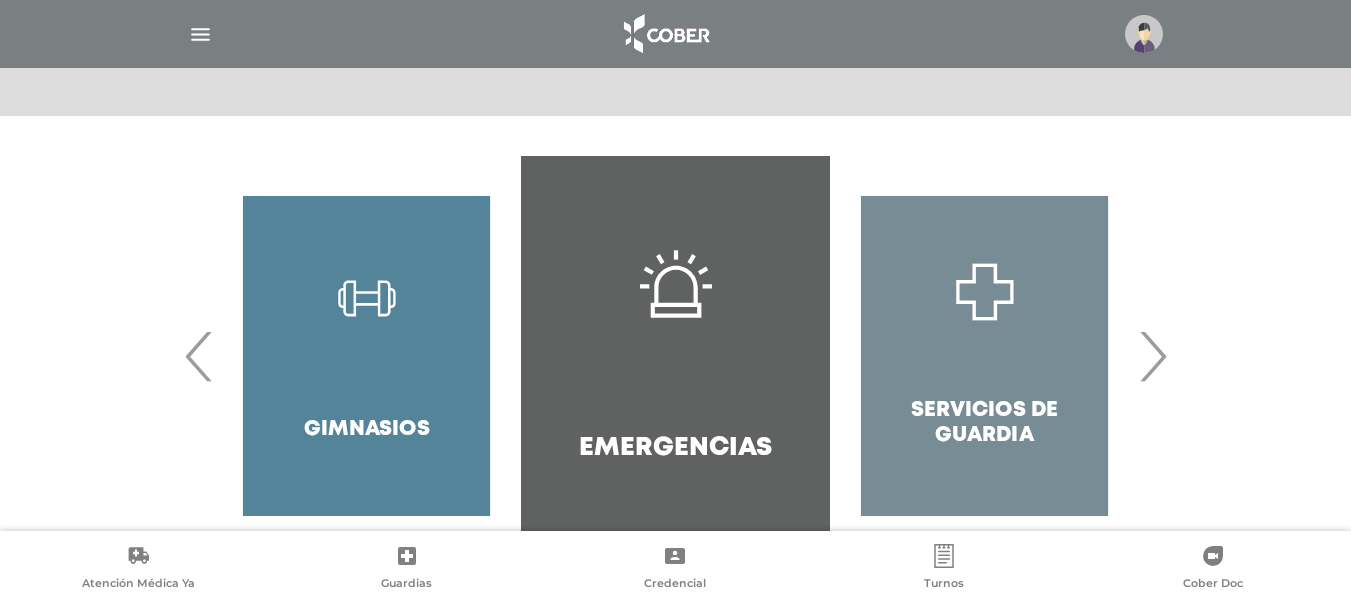 scroll, scrollTop: 428, scrollLeft: 0, axis: vertical 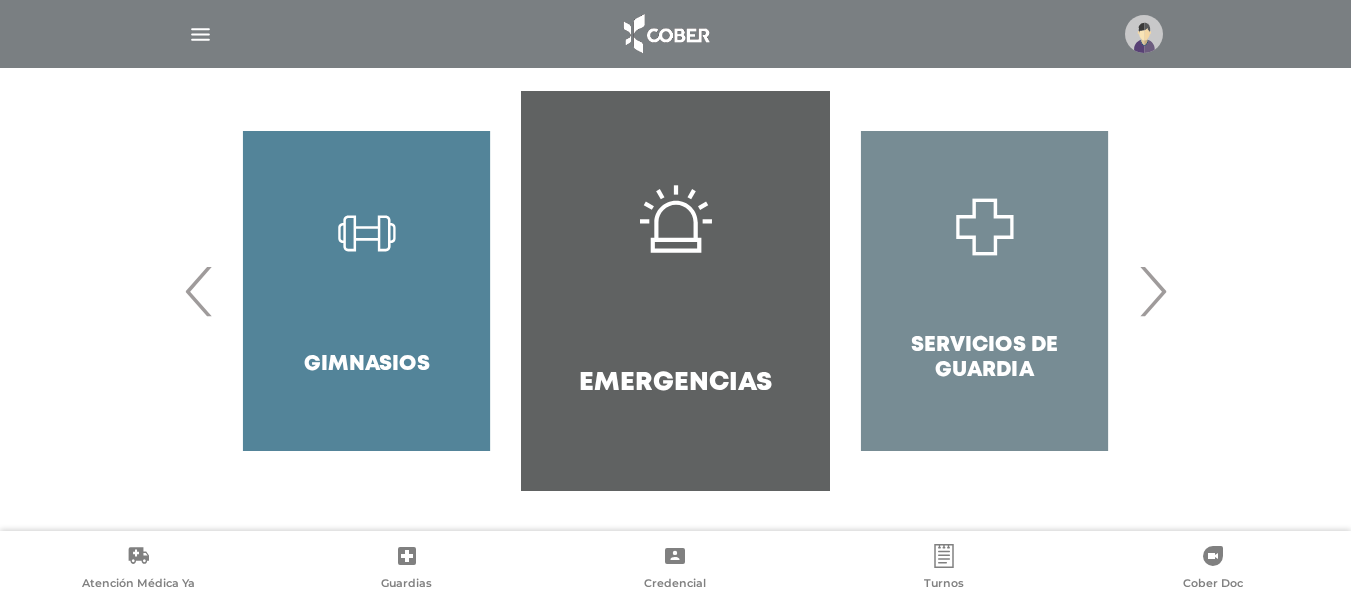 click on "›" at bounding box center (1152, 291) 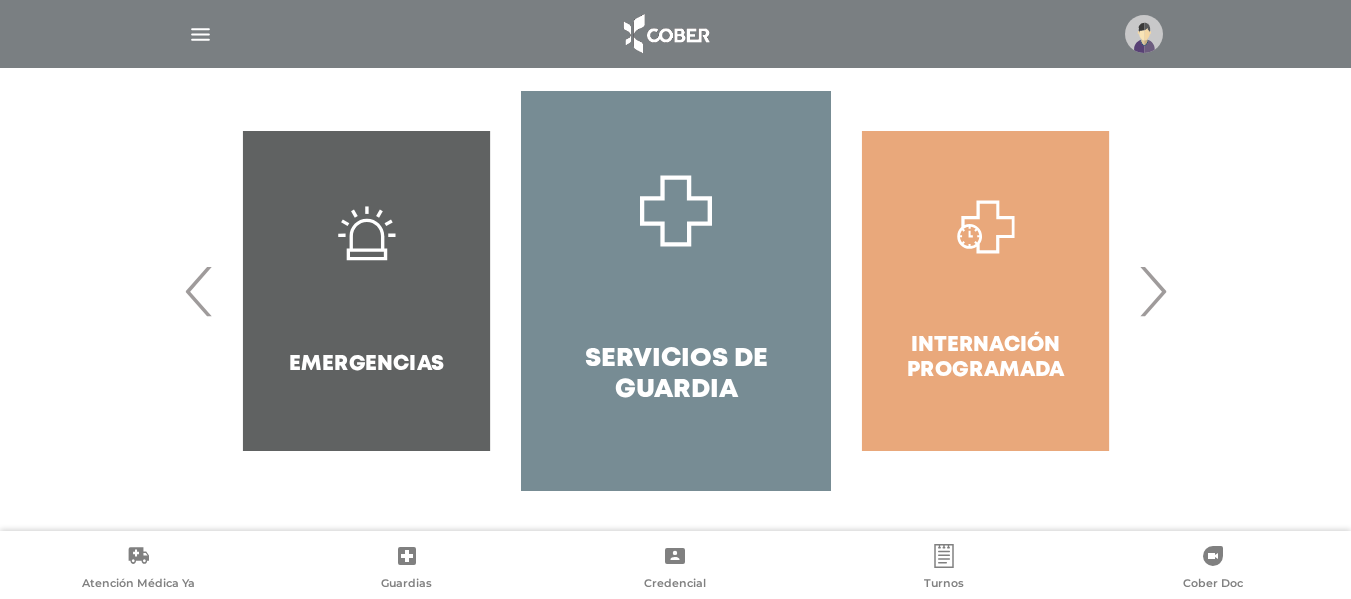 click on "›" at bounding box center (1152, 291) 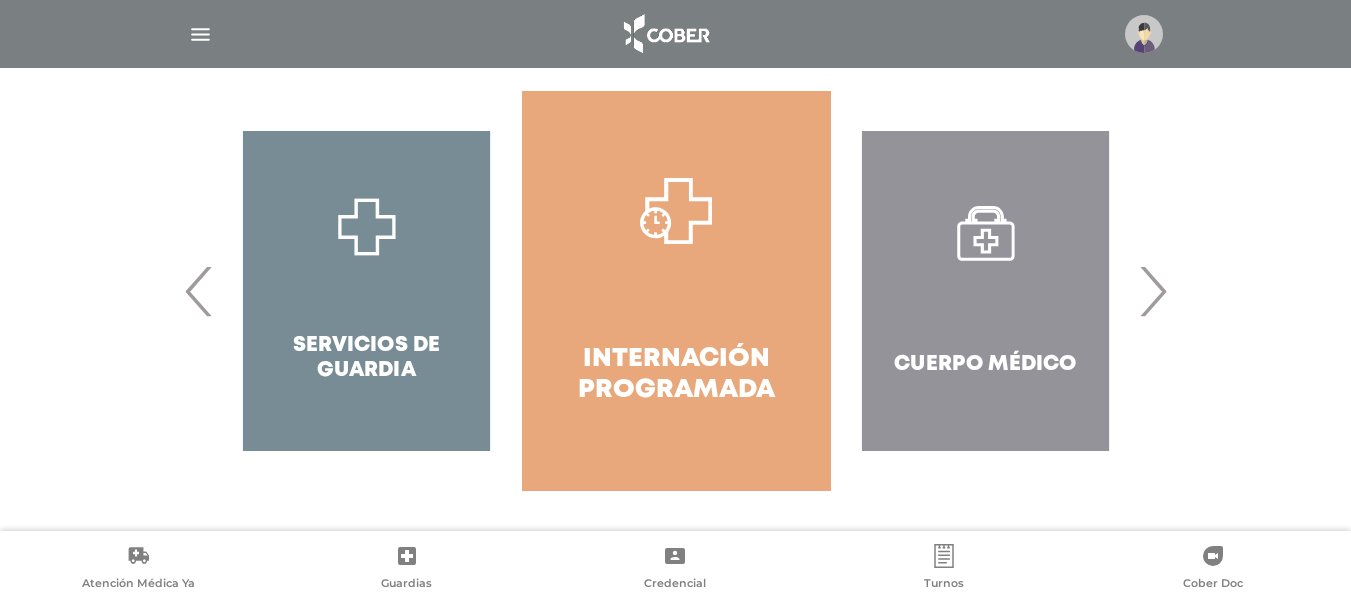 click on "Cuerpo Médico" at bounding box center (985, 291) 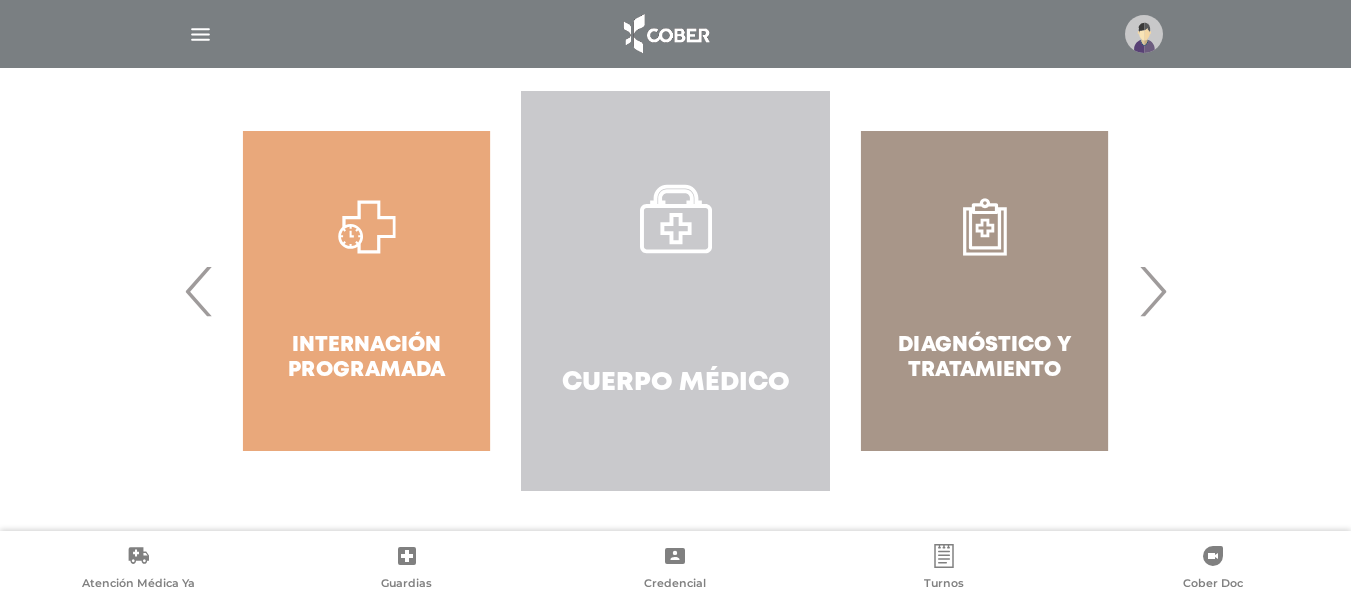 click on "Cuerpo Médico" at bounding box center (675, 291) 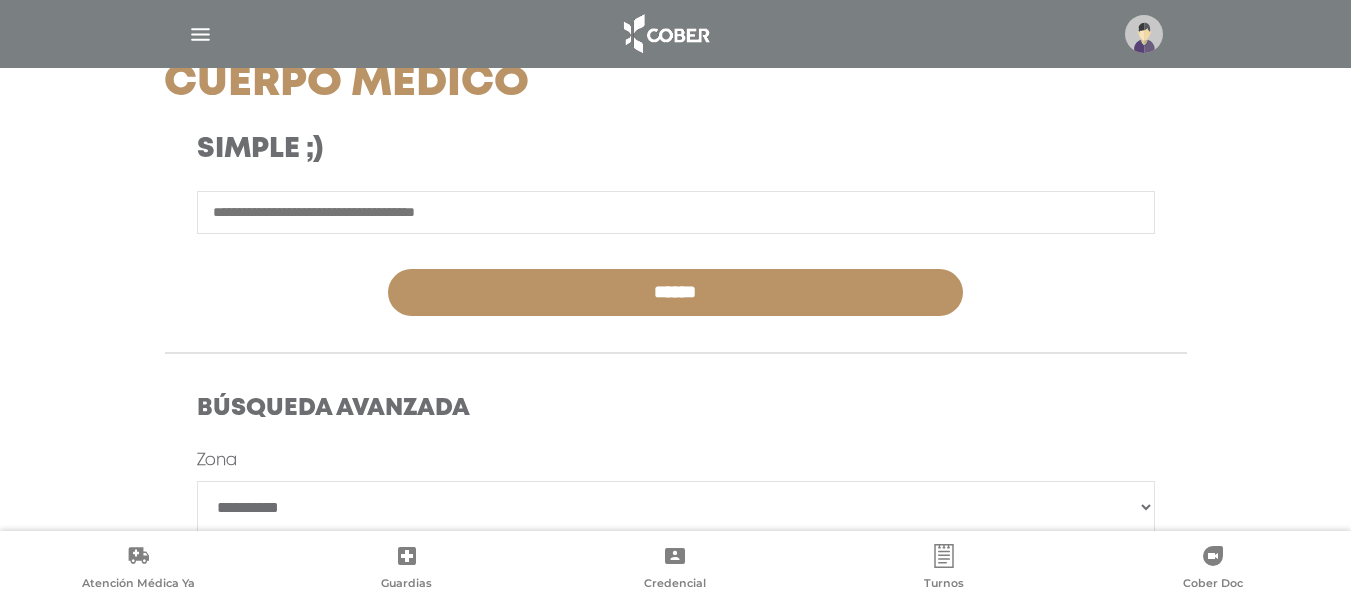 scroll, scrollTop: 300, scrollLeft: 0, axis: vertical 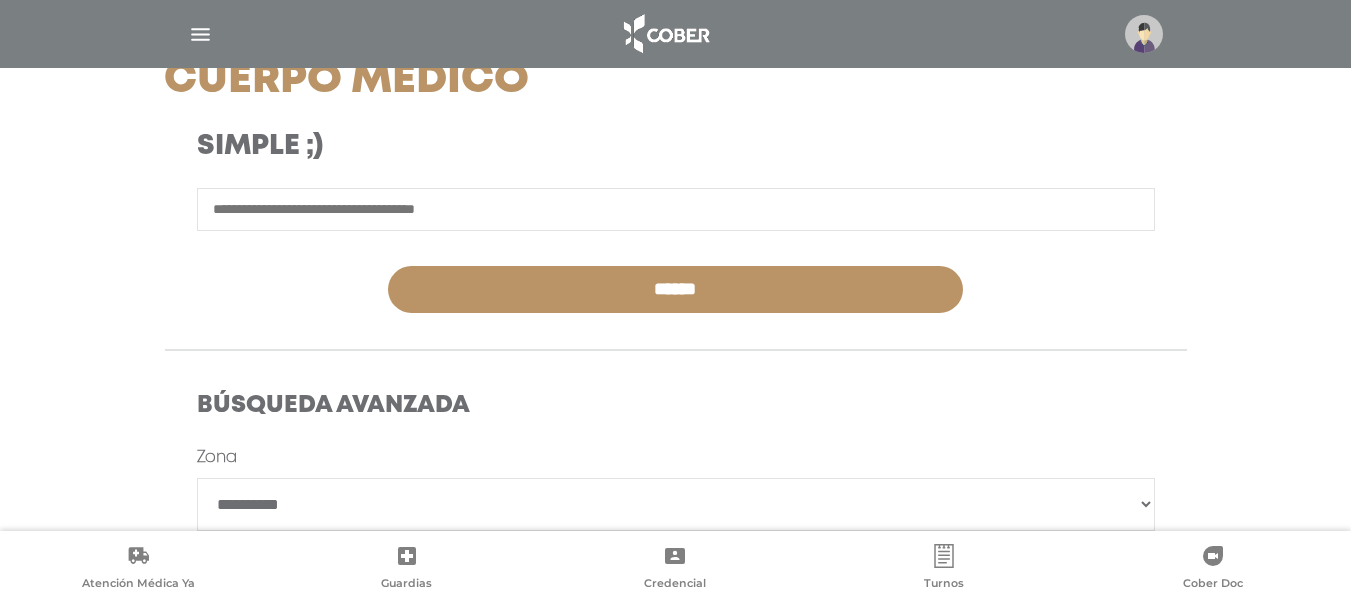 click at bounding box center (676, 209) 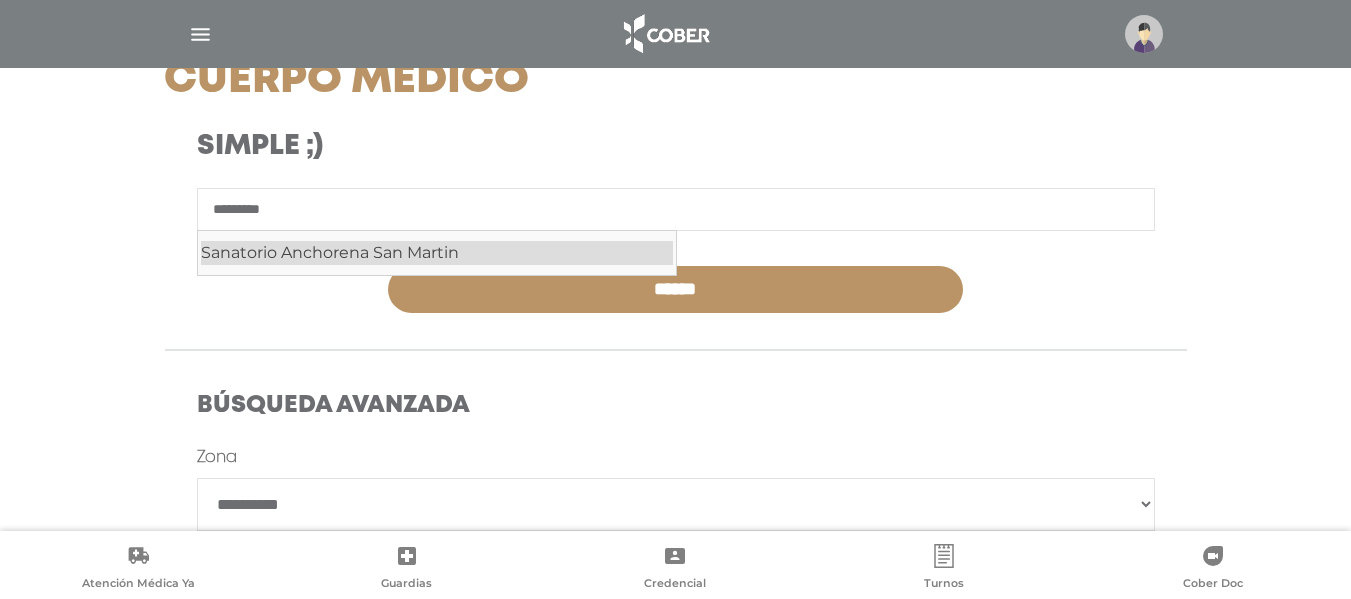 click on "Sanatorio Anchorena San Martin" at bounding box center [437, 253] 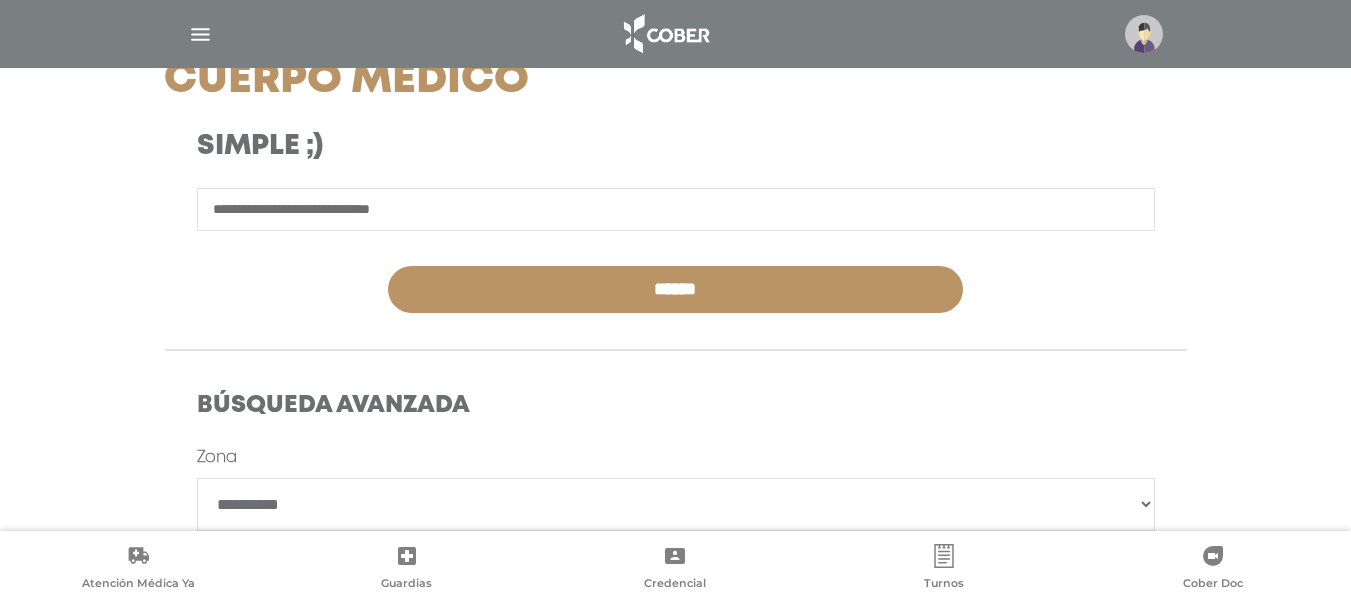 type on "**********" 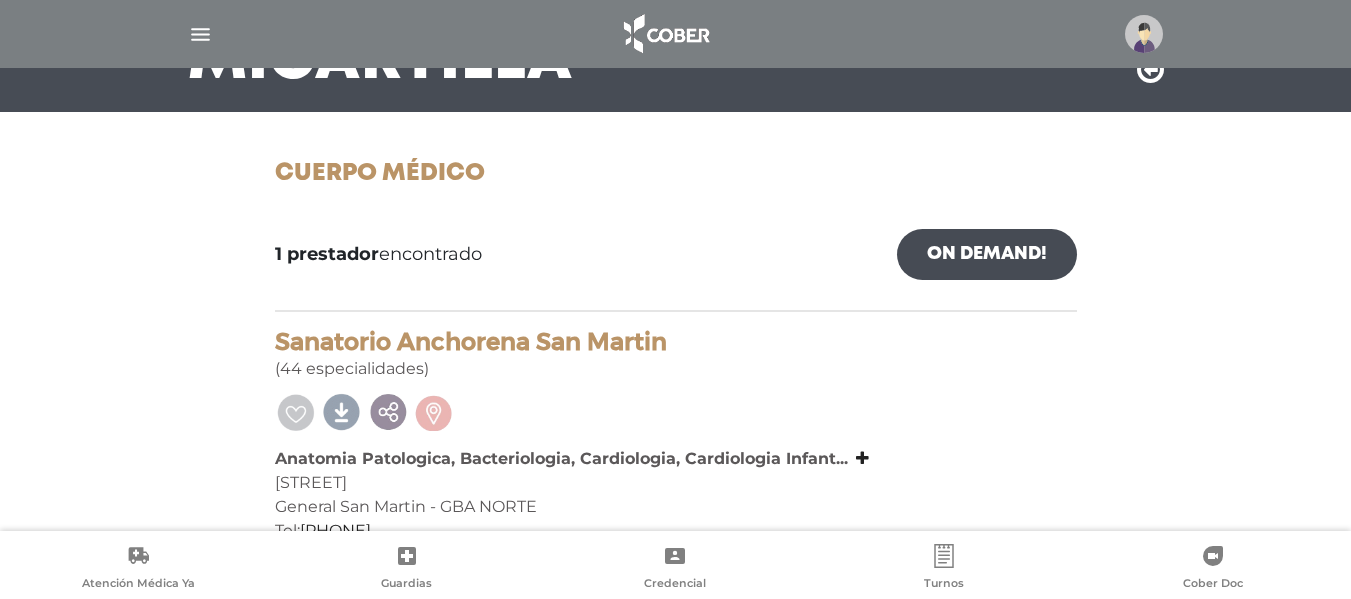scroll, scrollTop: 242, scrollLeft: 0, axis: vertical 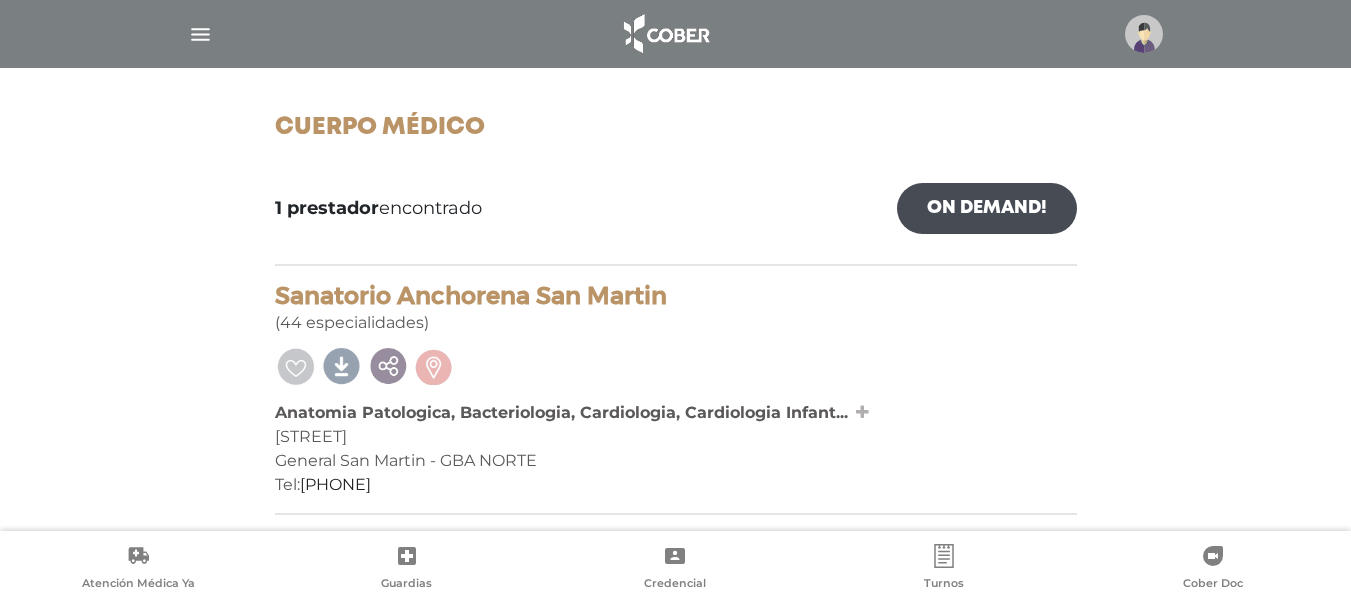 click at bounding box center [862, 412] 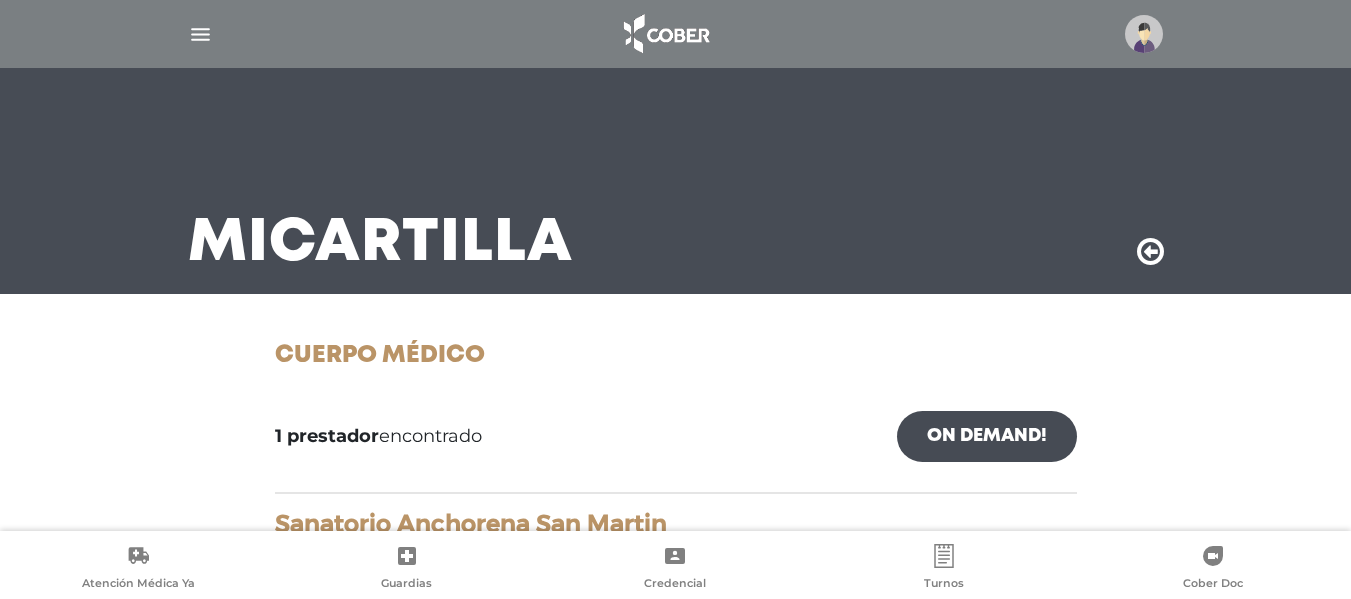 scroll, scrollTop: 0, scrollLeft: 0, axis: both 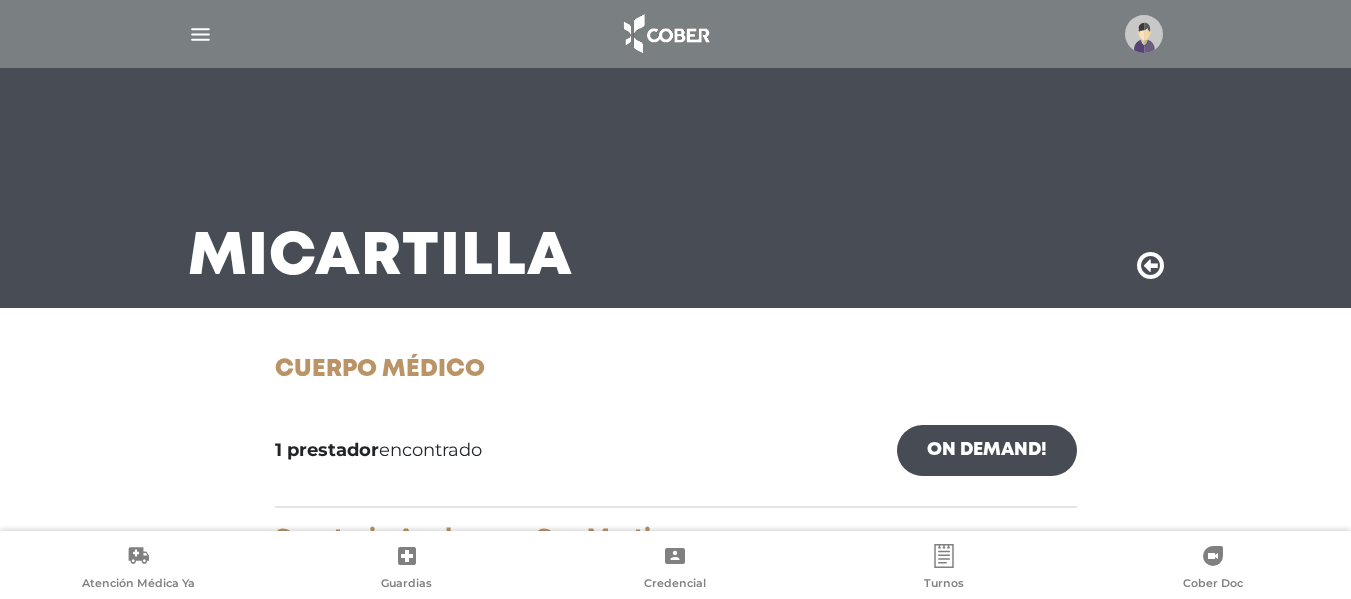 click at bounding box center [1150, 266] 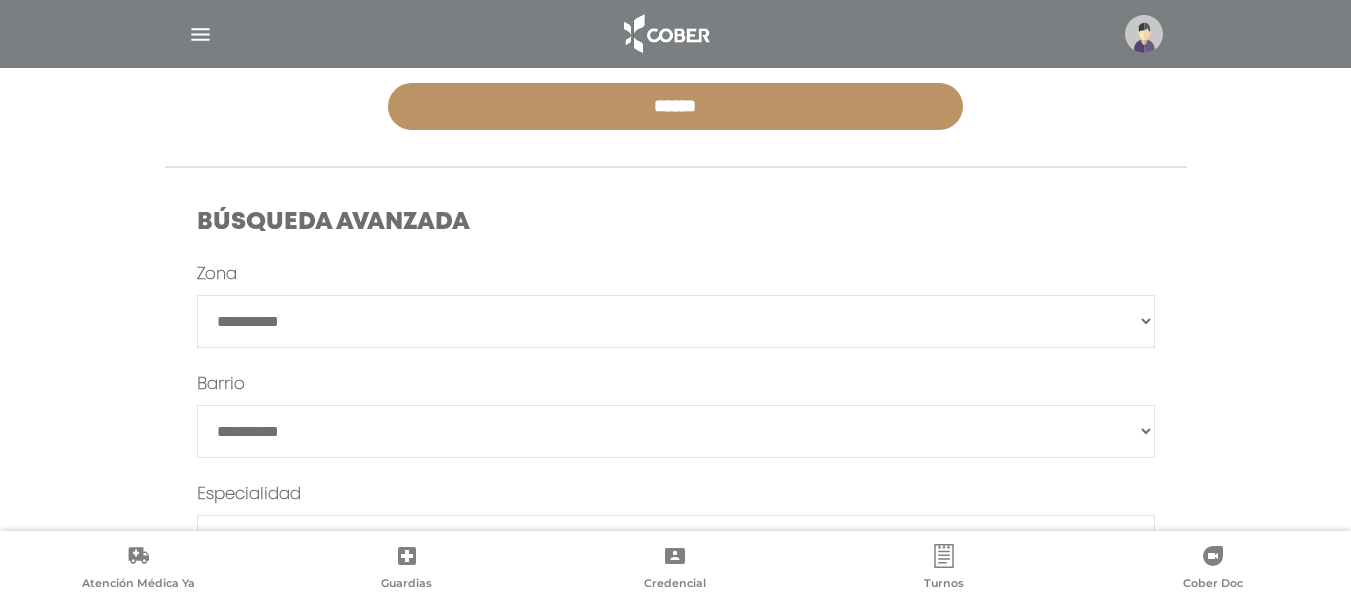 scroll, scrollTop: 500, scrollLeft: 0, axis: vertical 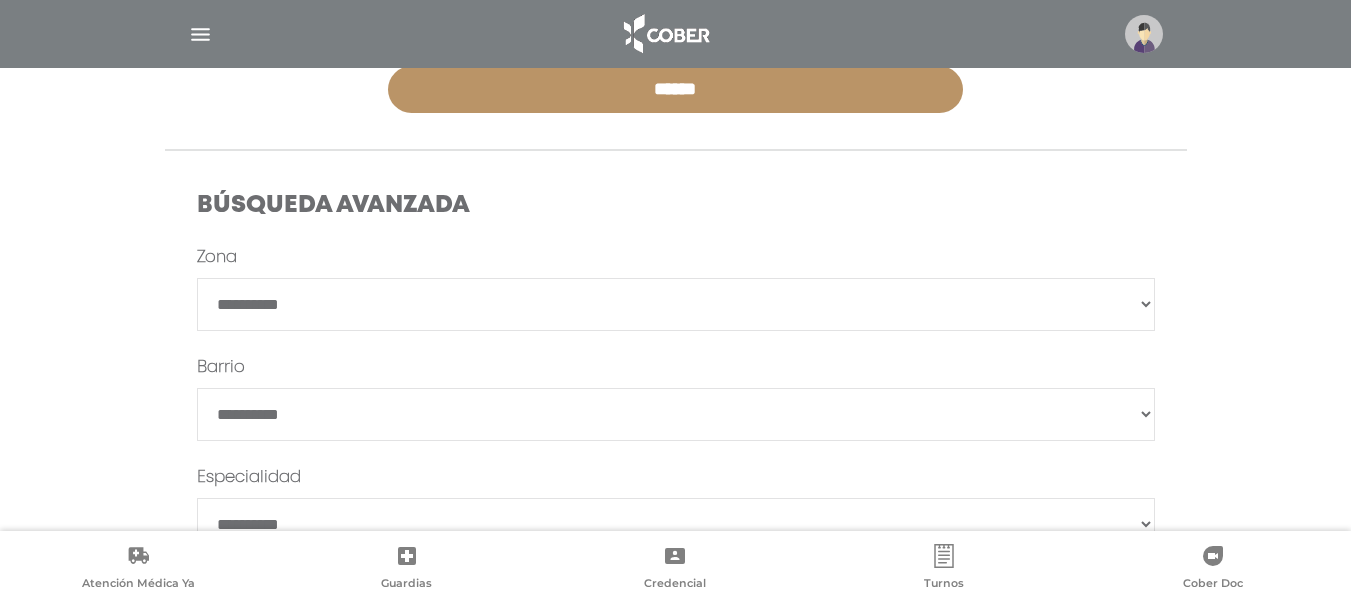 click on "**********" at bounding box center [676, 304] 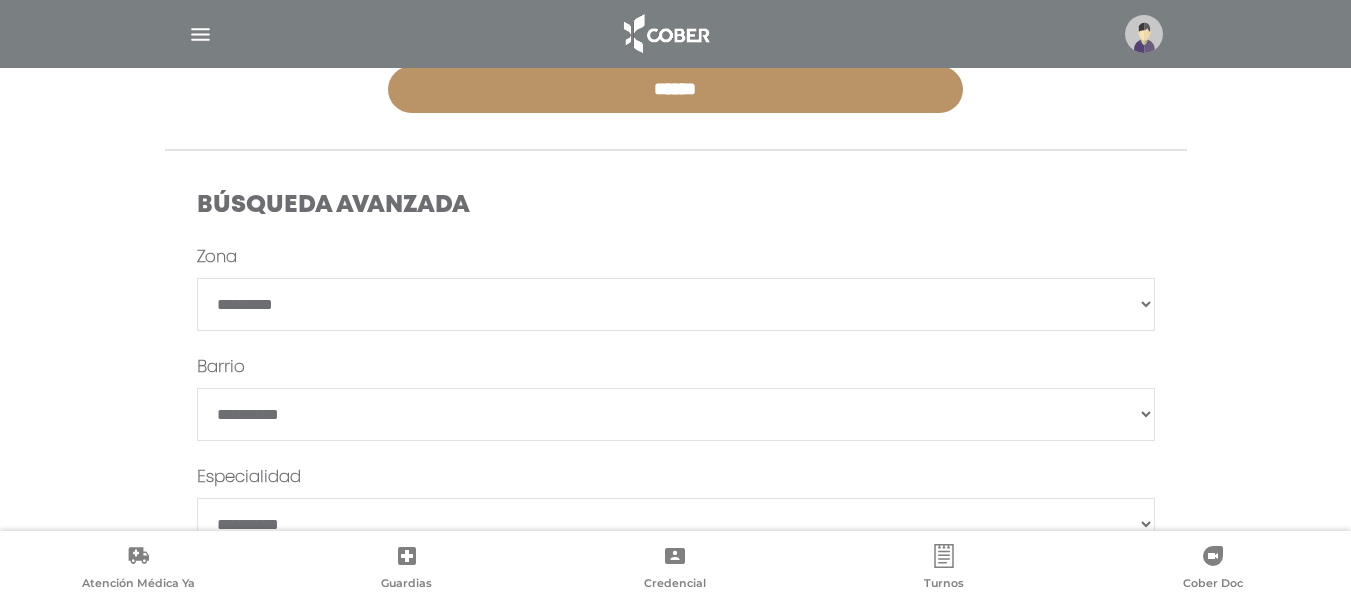 click on "**********" at bounding box center (676, 304) 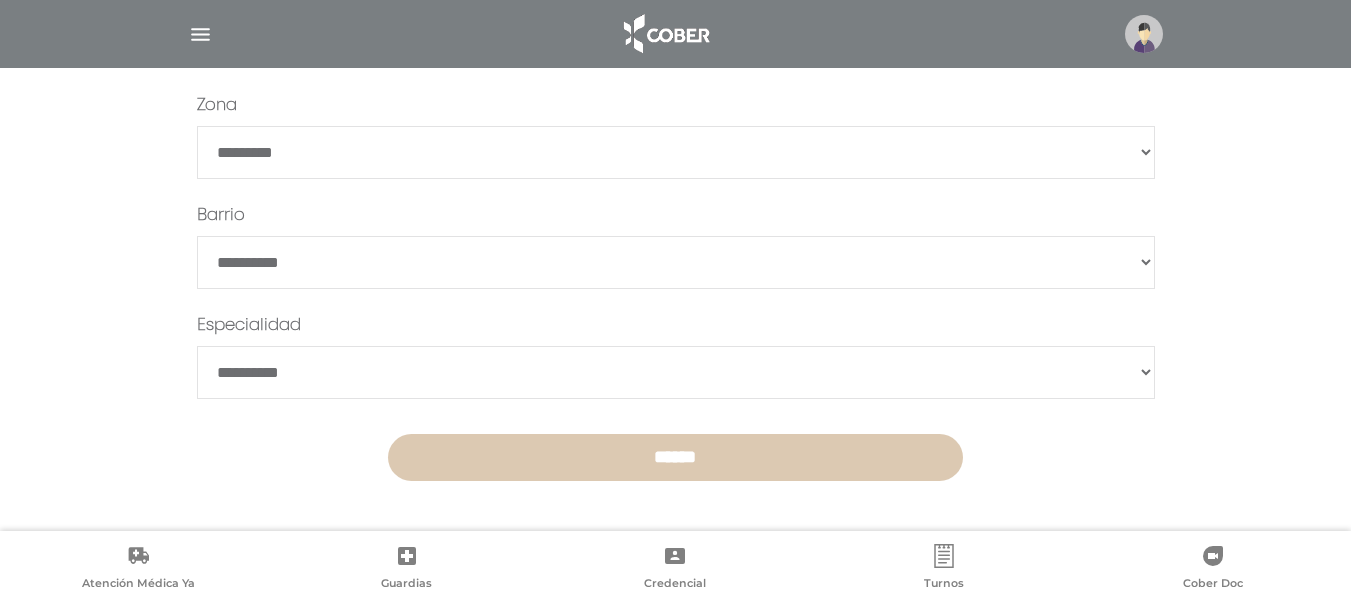 click on "******" at bounding box center [675, 457] 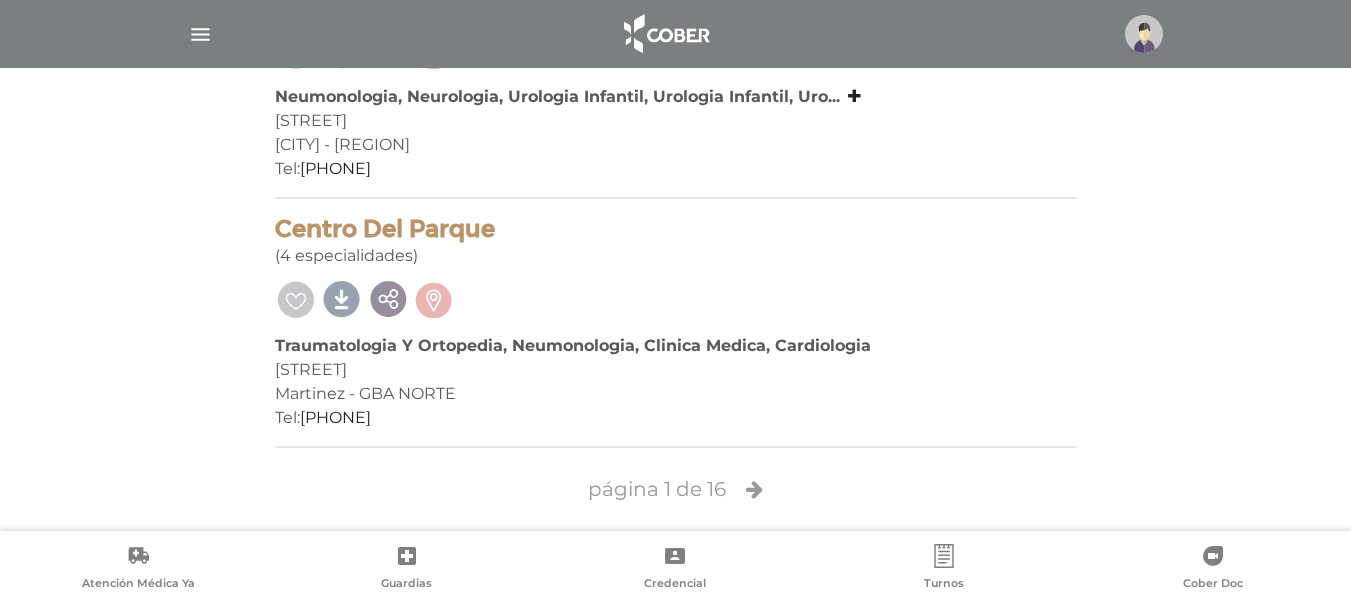 scroll, scrollTop: 4708, scrollLeft: 0, axis: vertical 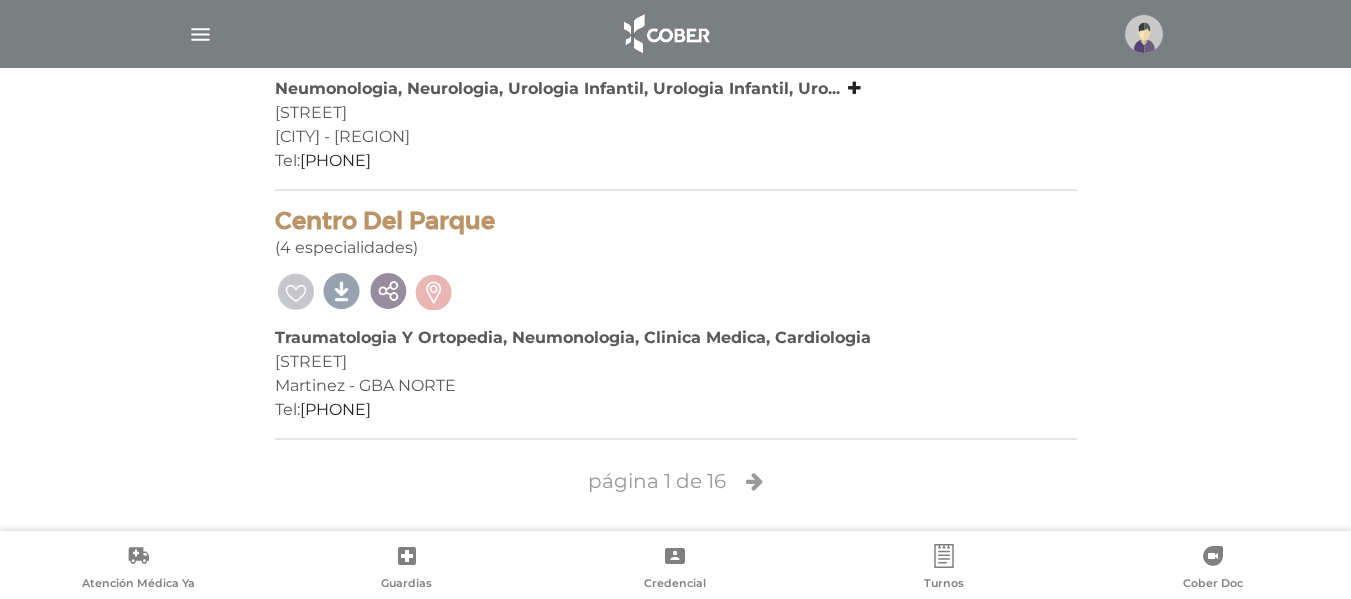 click at bounding box center [754, 481] 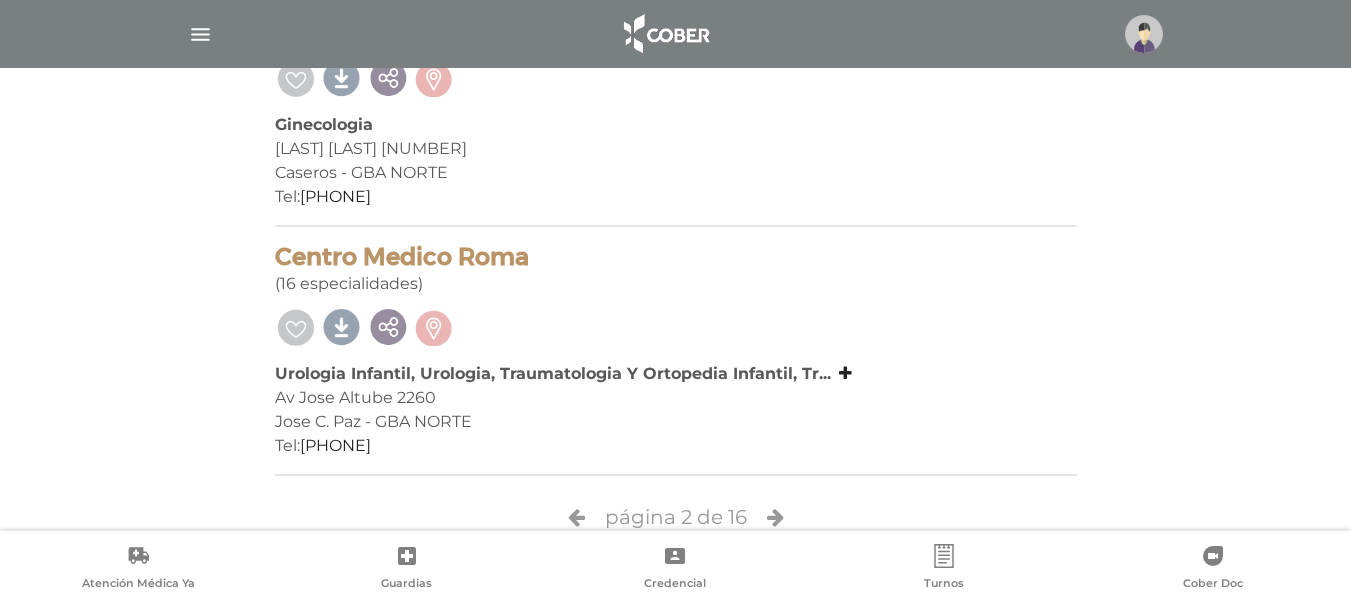 scroll, scrollTop: 4636, scrollLeft: 0, axis: vertical 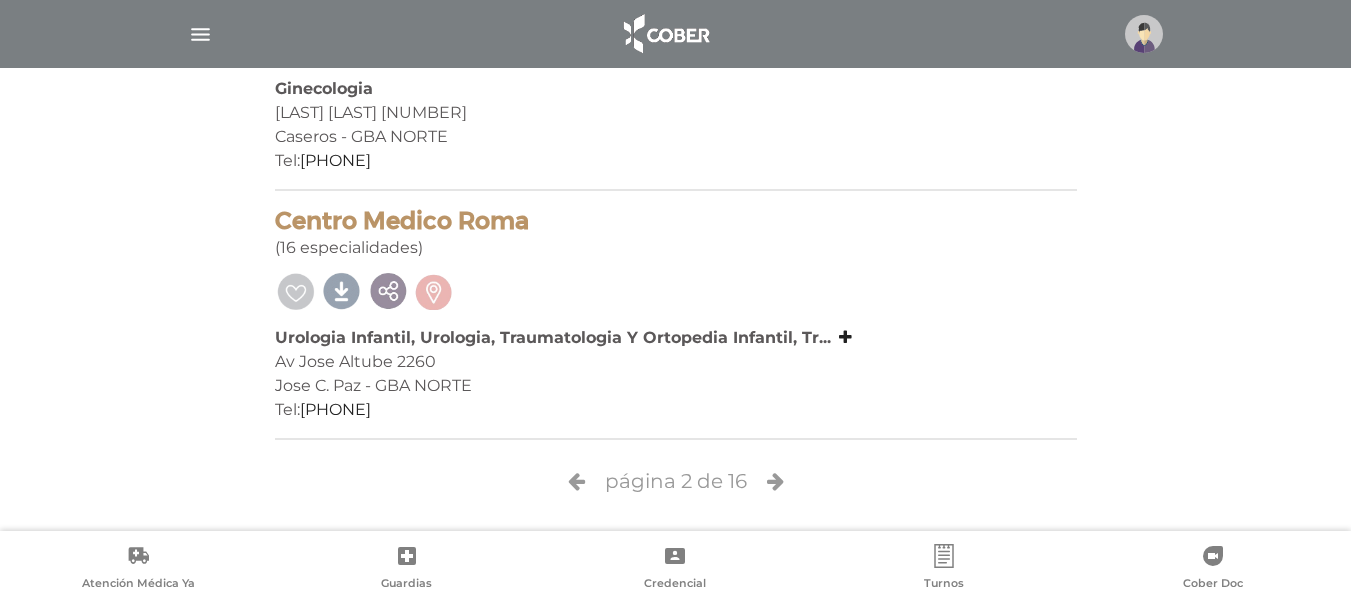 click at bounding box center [775, 481] 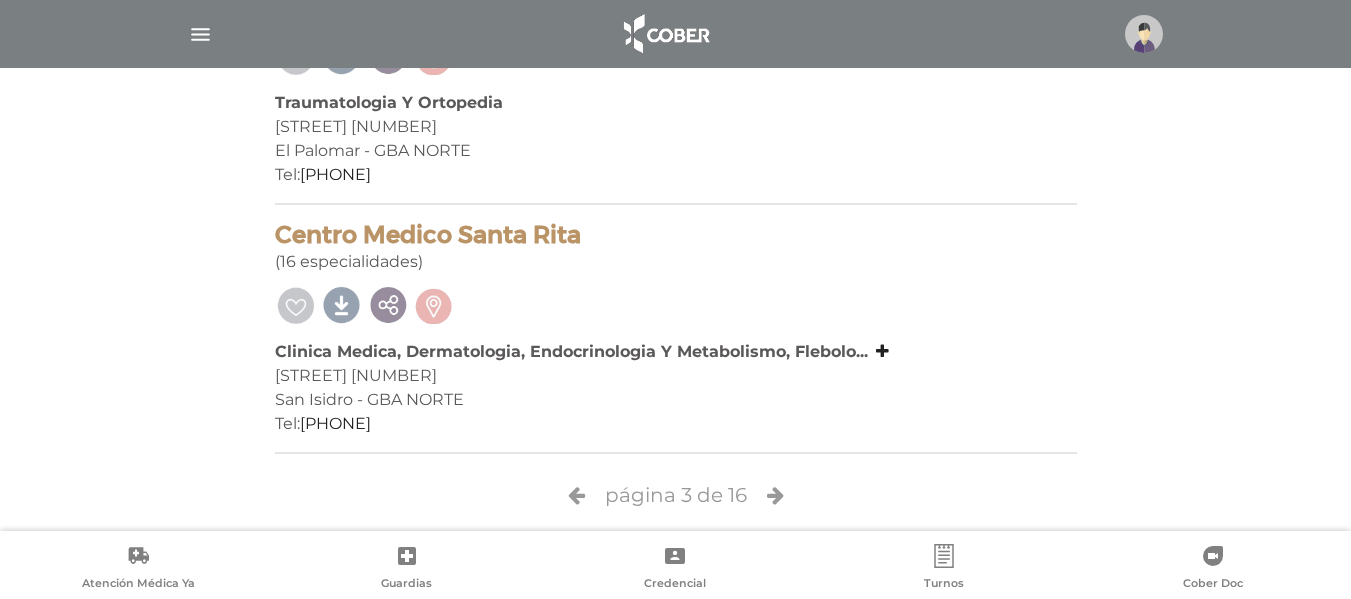scroll, scrollTop: 4636, scrollLeft: 0, axis: vertical 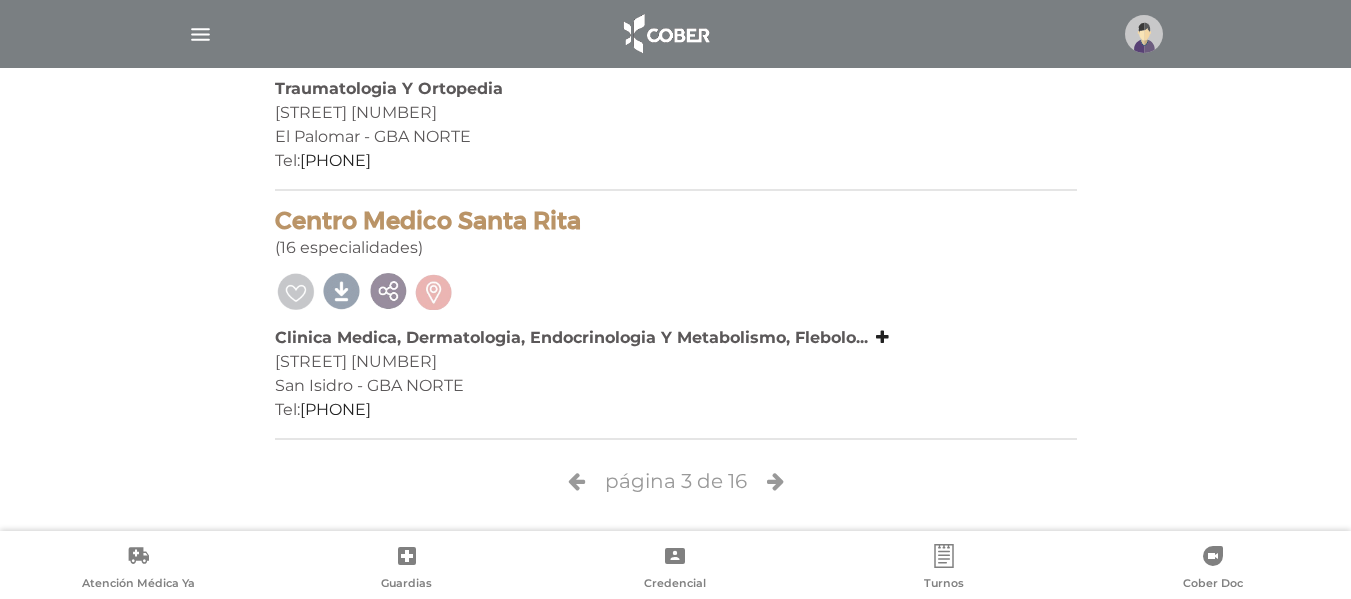 click at bounding box center [775, 481] 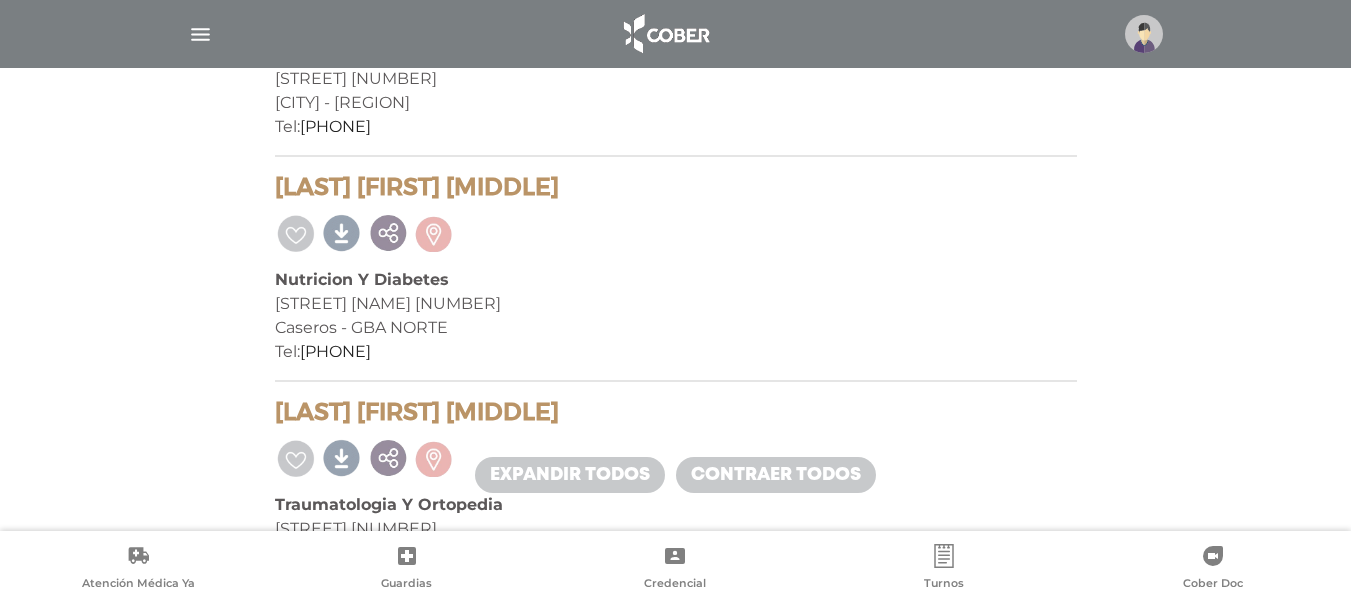 scroll, scrollTop: 3200, scrollLeft: 0, axis: vertical 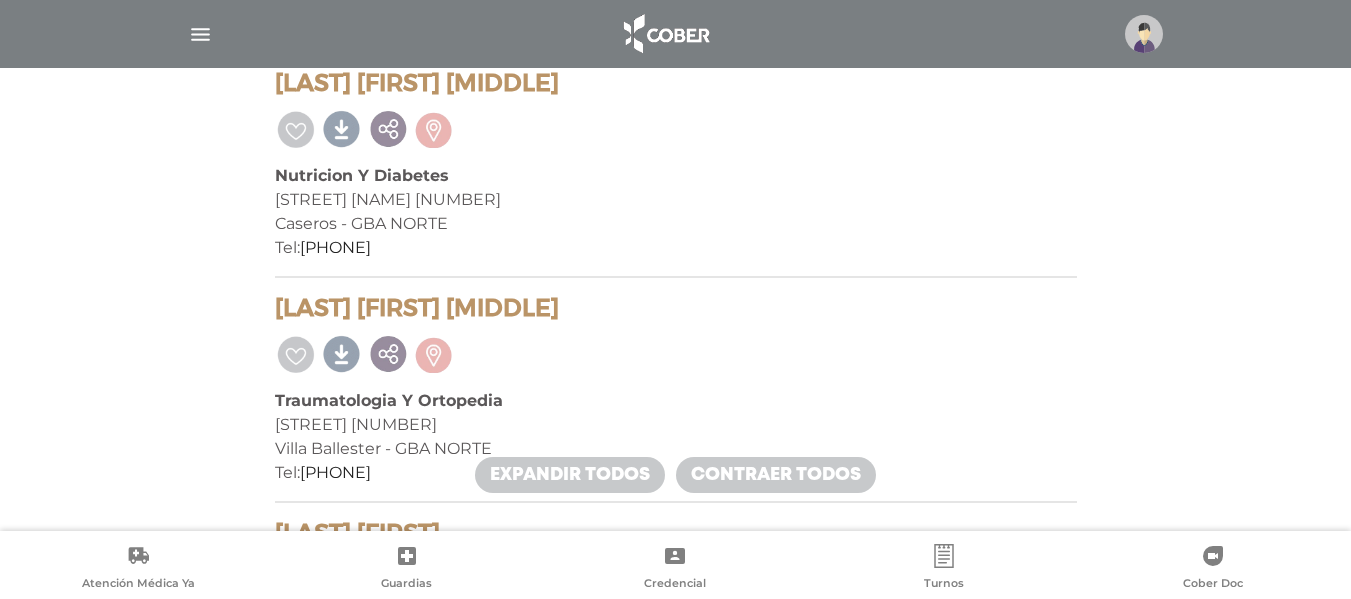 click on "Contraer todos" at bounding box center (776, 475) 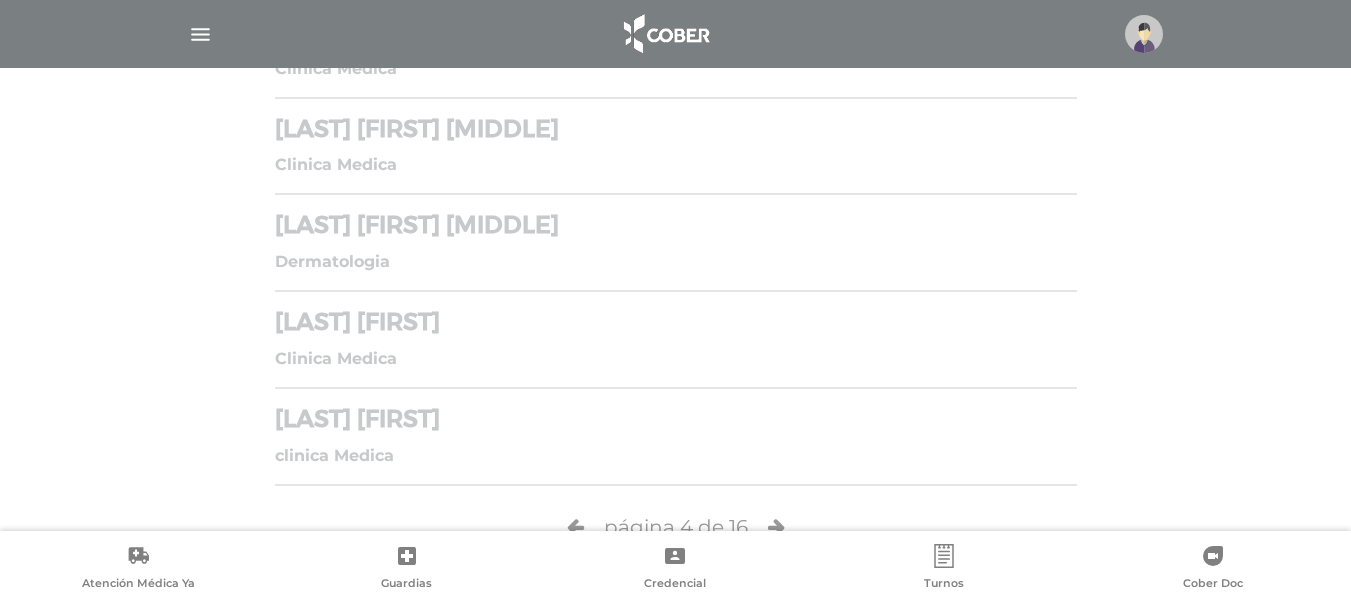 scroll, scrollTop: 2052, scrollLeft: 0, axis: vertical 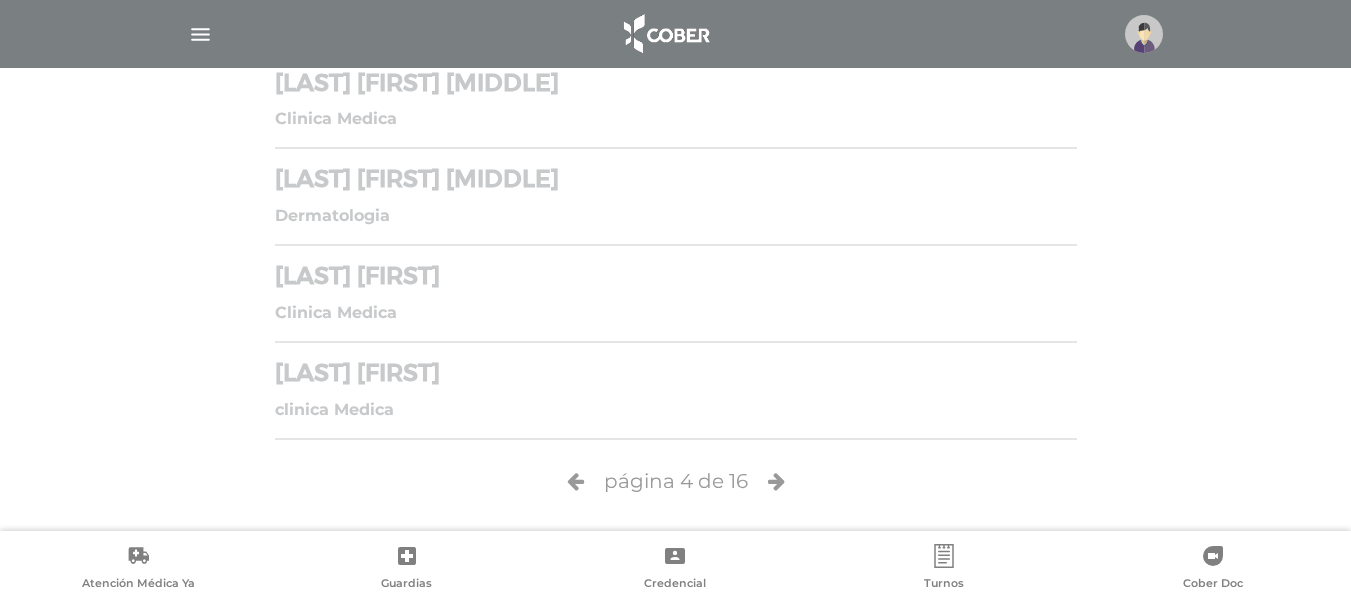 click at bounding box center [776, 481] 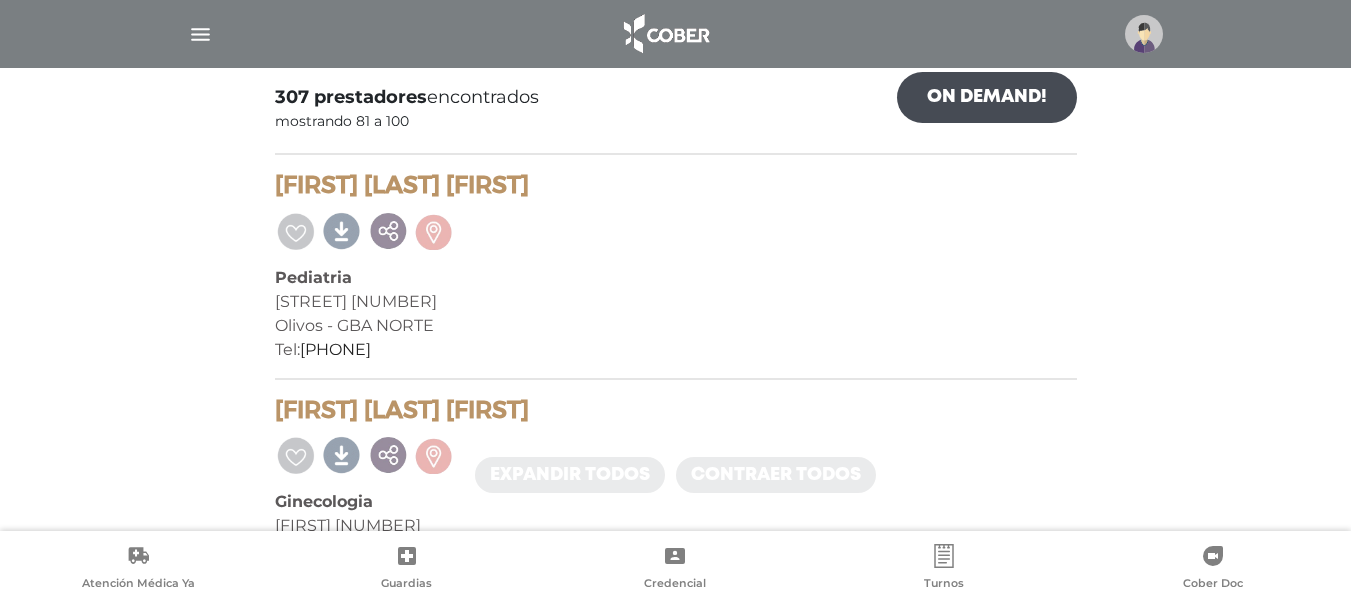 scroll, scrollTop: 400, scrollLeft: 0, axis: vertical 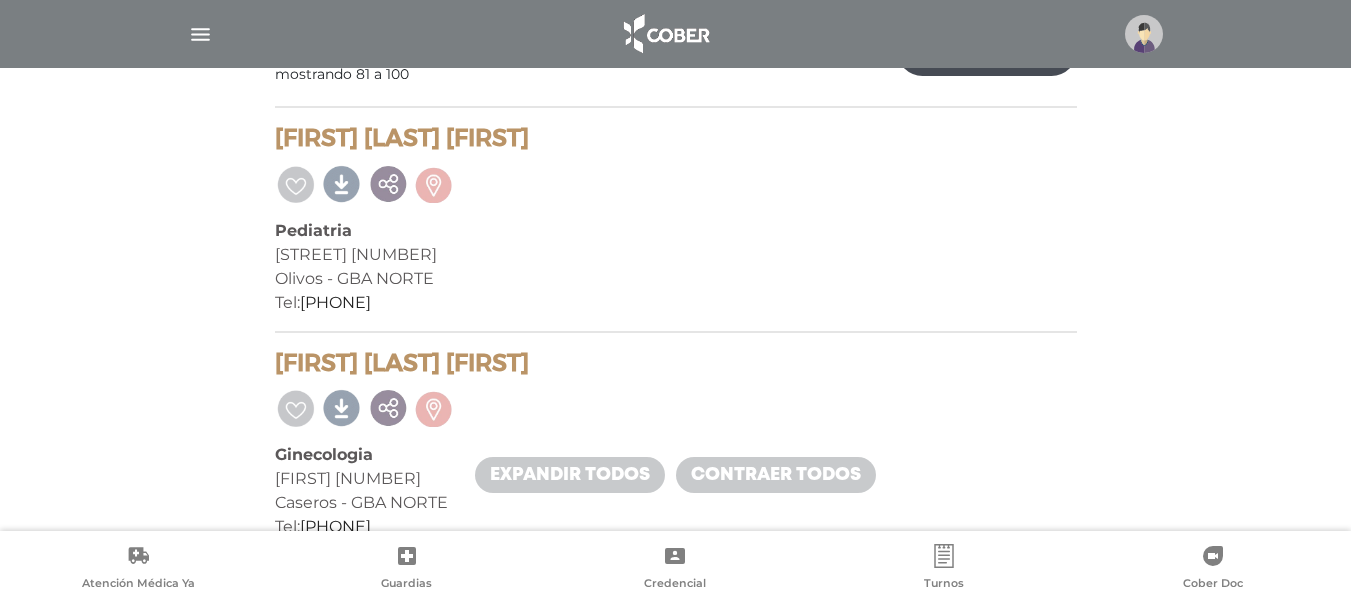 click on "Contraer todos" at bounding box center [776, 475] 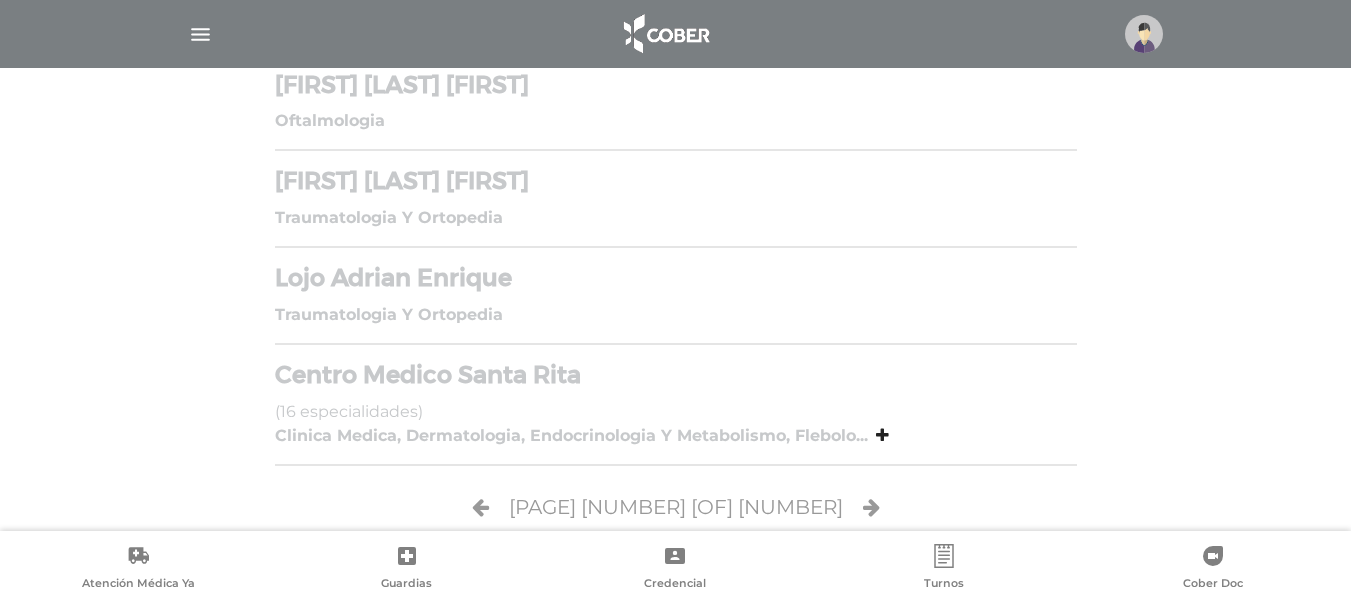 scroll, scrollTop: 2076, scrollLeft: 0, axis: vertical 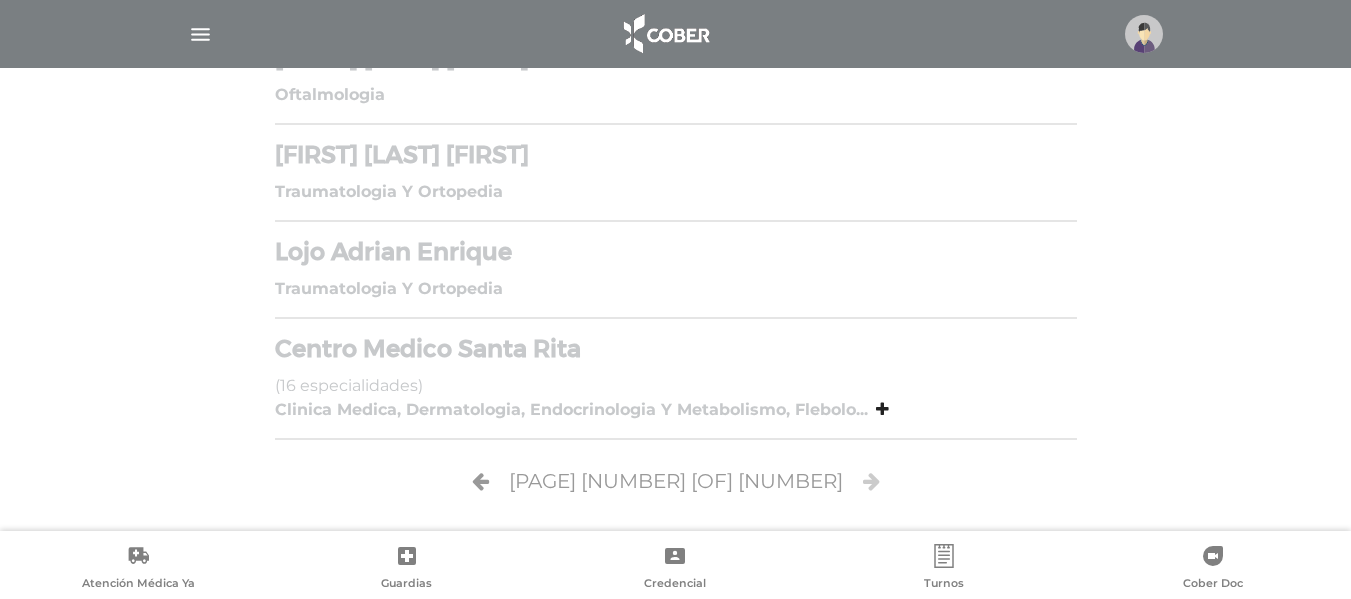 click at bounding box center [871, 481] 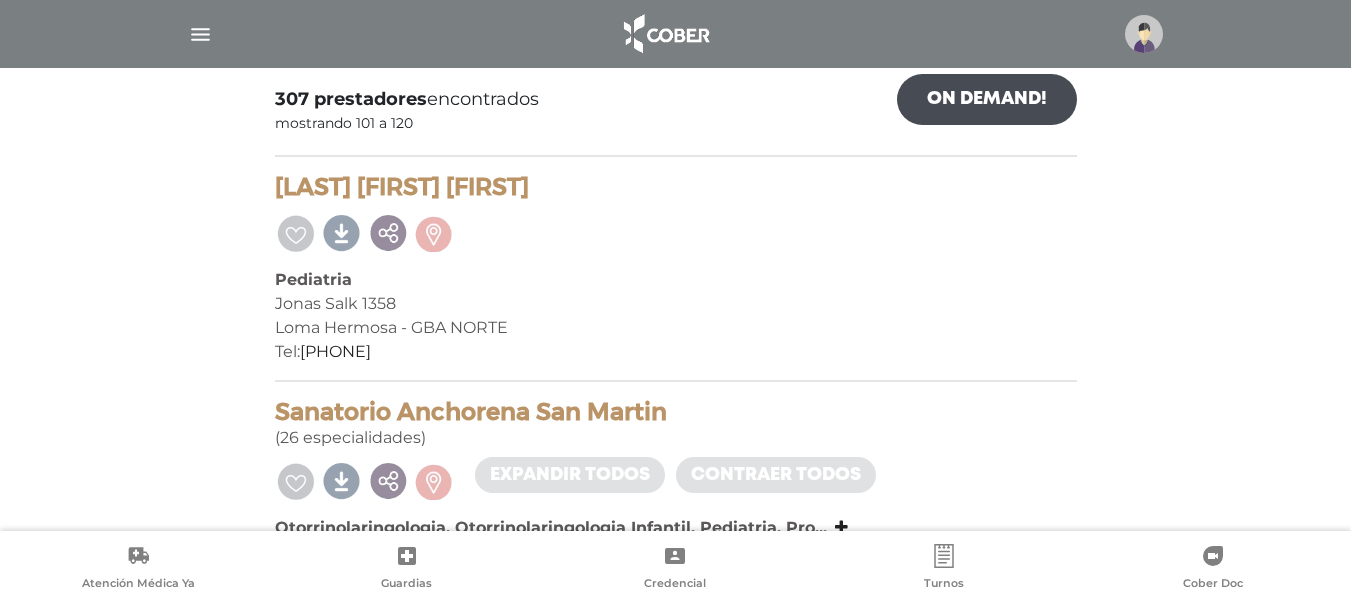 scroll, scrollTop: 400, scrollLeft: 0, axis: vertical 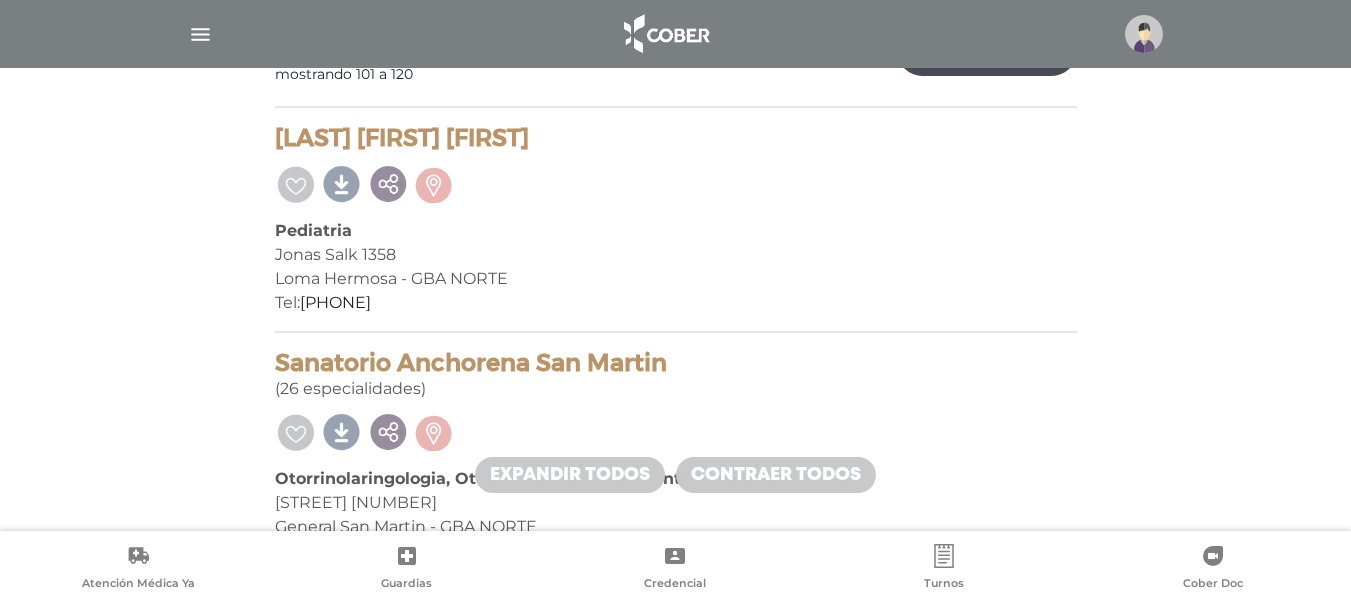 click on "Contraer todos" at bounding box center (776, 475) 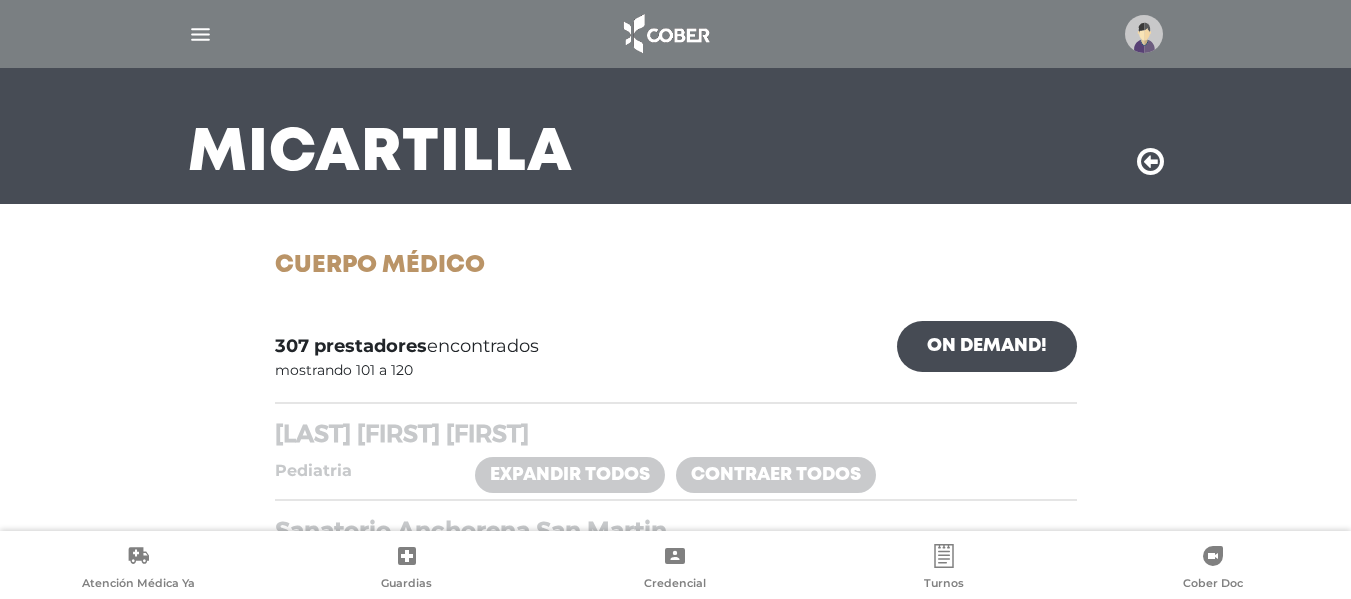 scroll, scrollTop: 0, scrollLeft: 0, axis: both 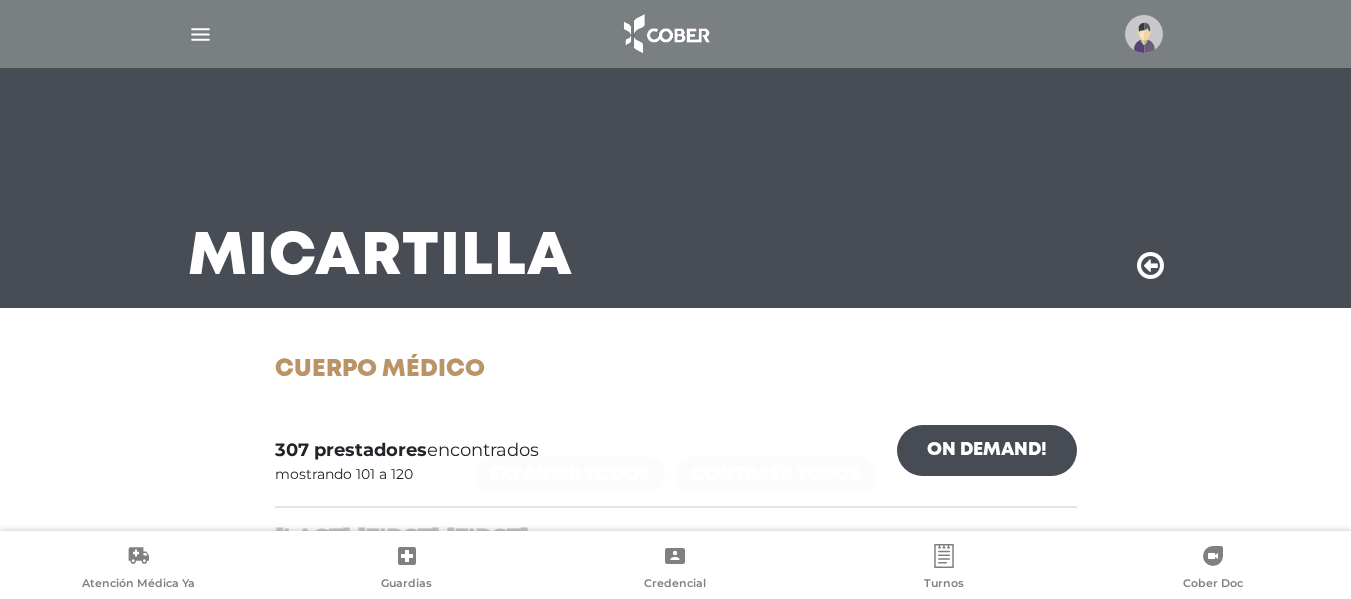click on "Expandir todos
Contraer todos" at bounding box center [675, 475] 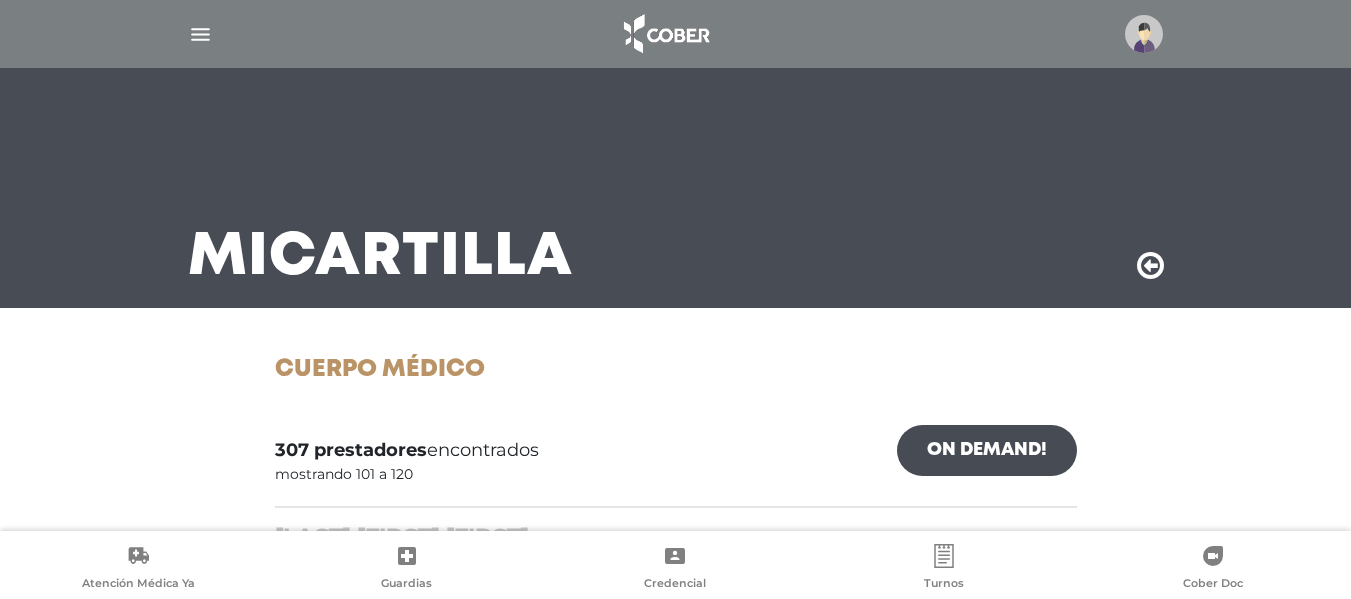 click on "On Demand!" at bounding box center (987, 450) 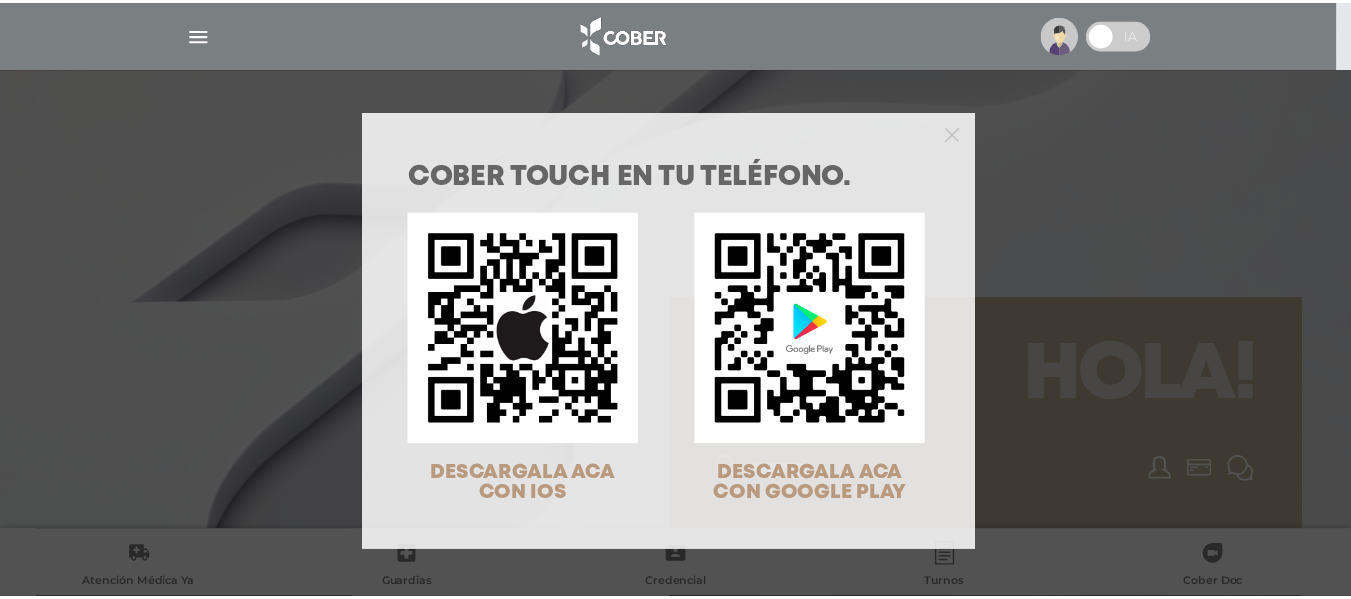 scroll, scrollTop: 0, scrollLeft: 0, axis: both 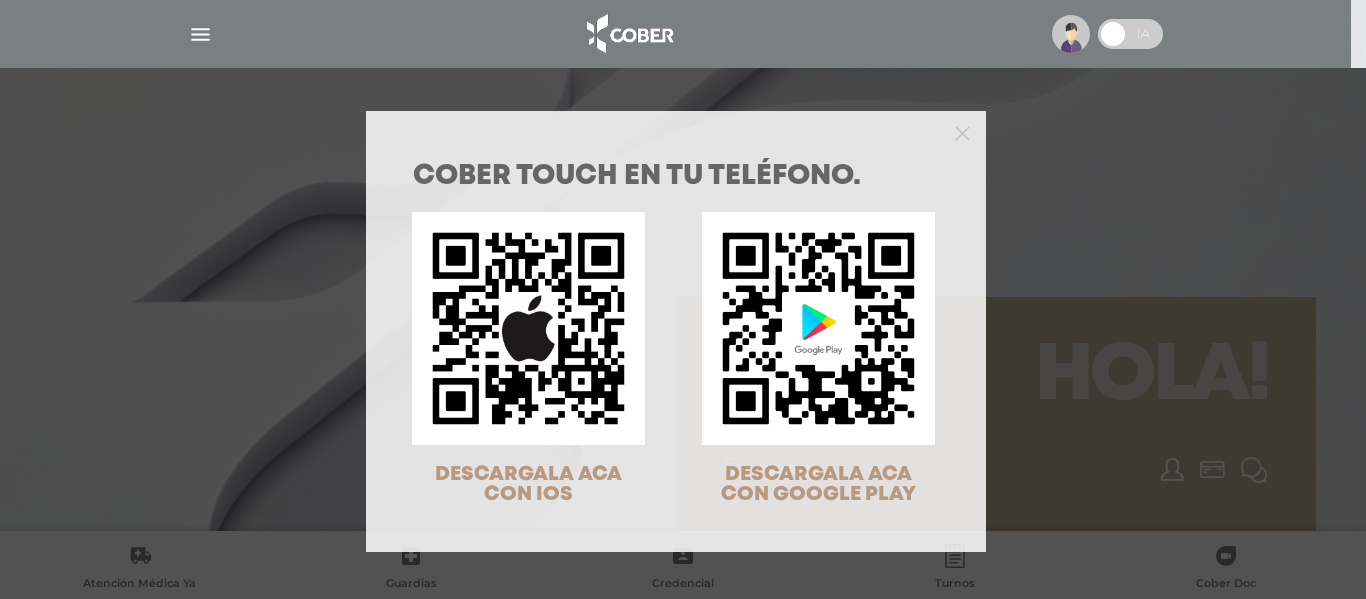 click on "COBER TOUCH en tu teléfono.
DESCARGALA ACA CON IOS
DESCARGALA ACA CON GOOGLE PLAY" at bounding box center [683, 299] 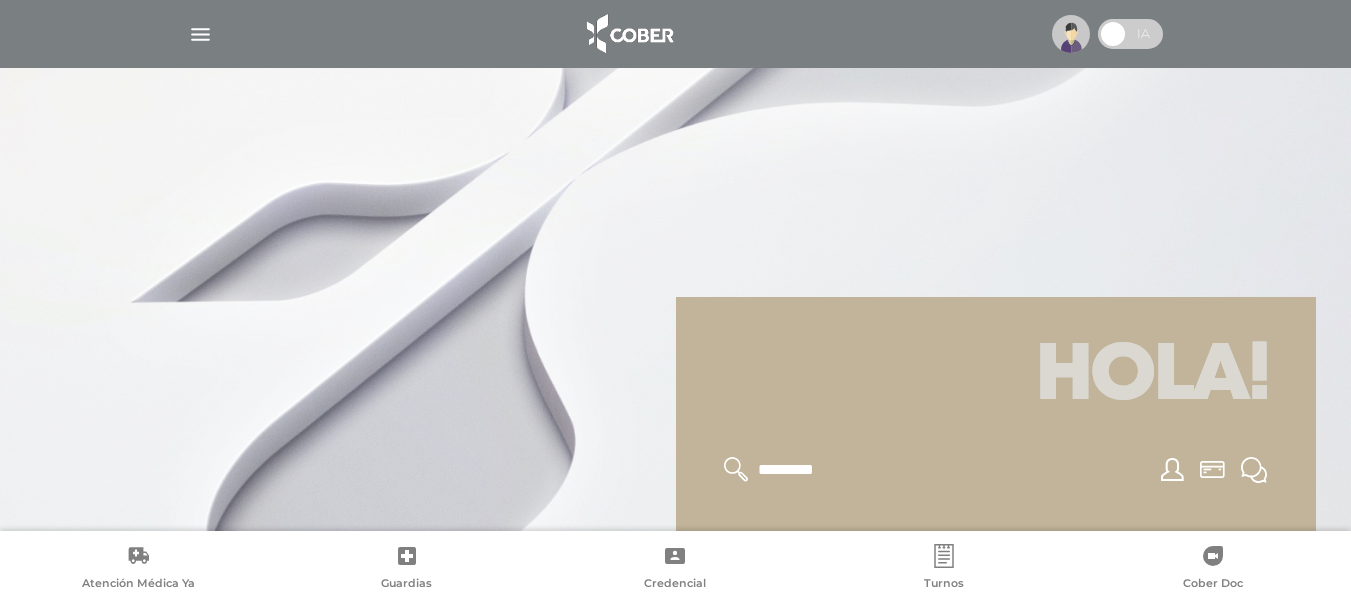 click at bounding box center [676, 34] 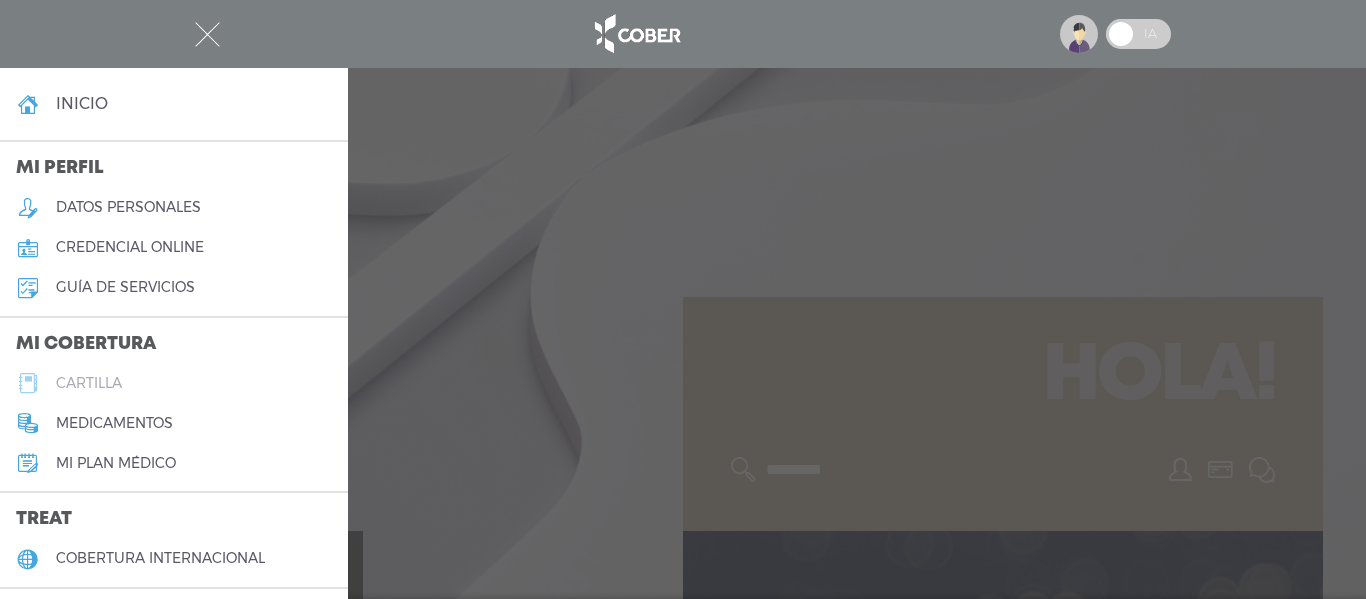 click on "cartilla" at bounding box center (89, 383) 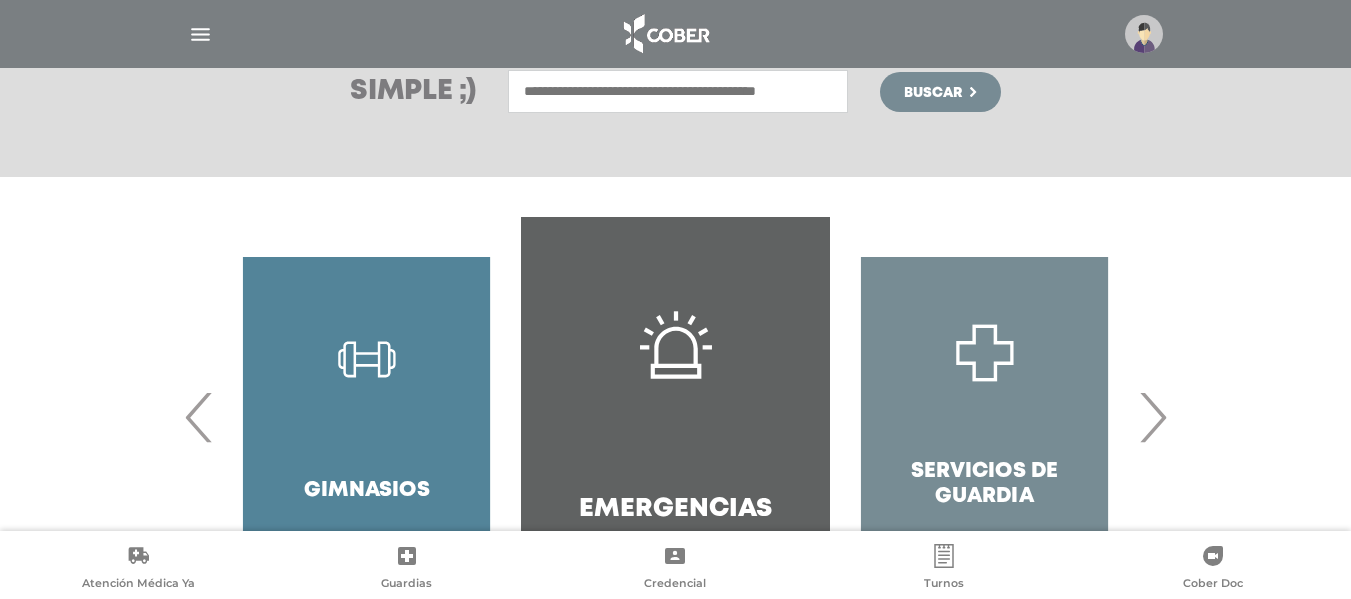 scroll, scrollTop: 400, scrollLeft: 0, axis: vertical 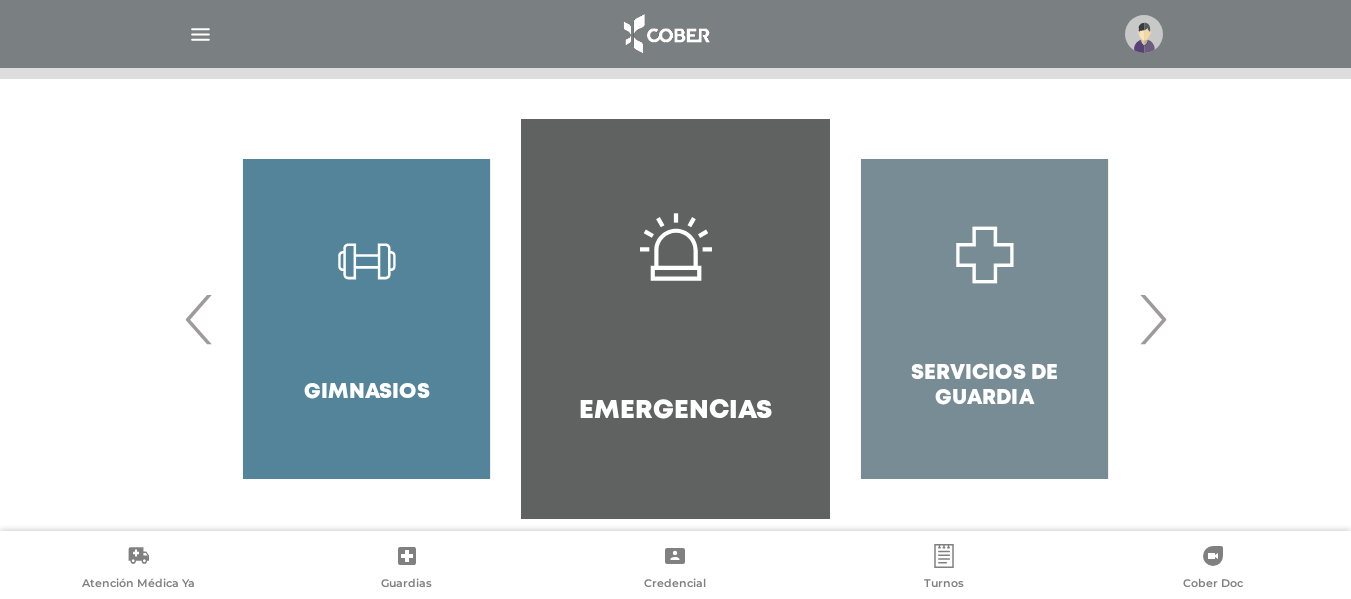 click on "›" at bounding box center (1152, 319) 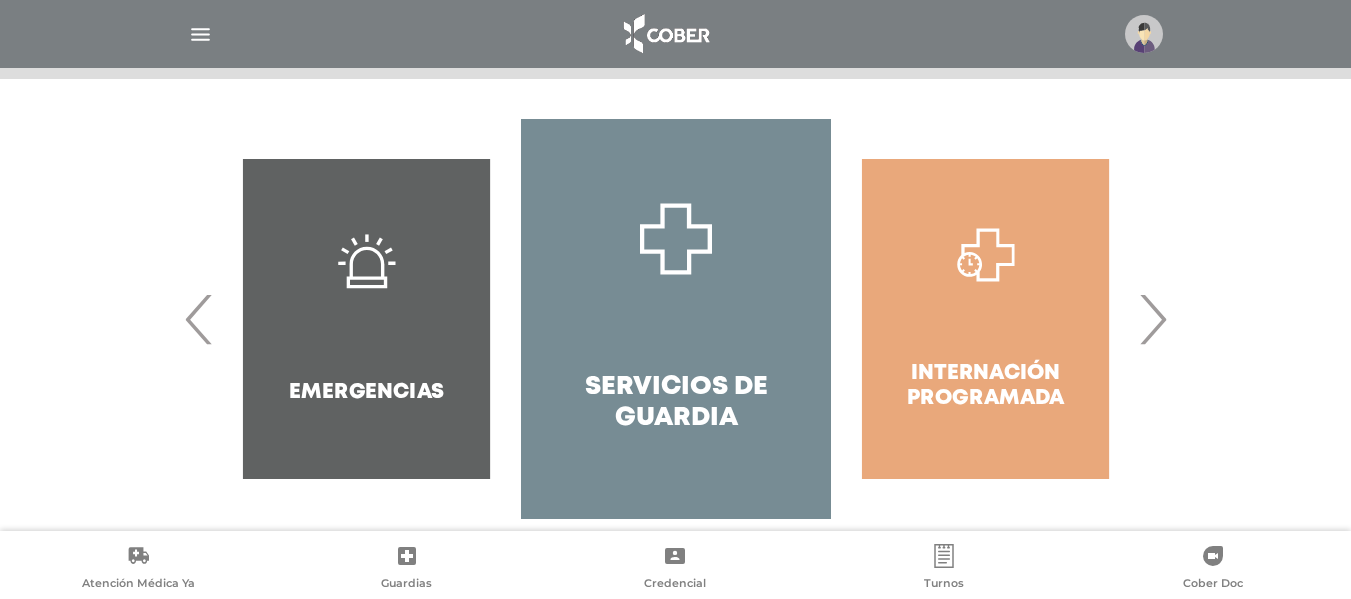 click on "›" at bounding box center [1152, 319] 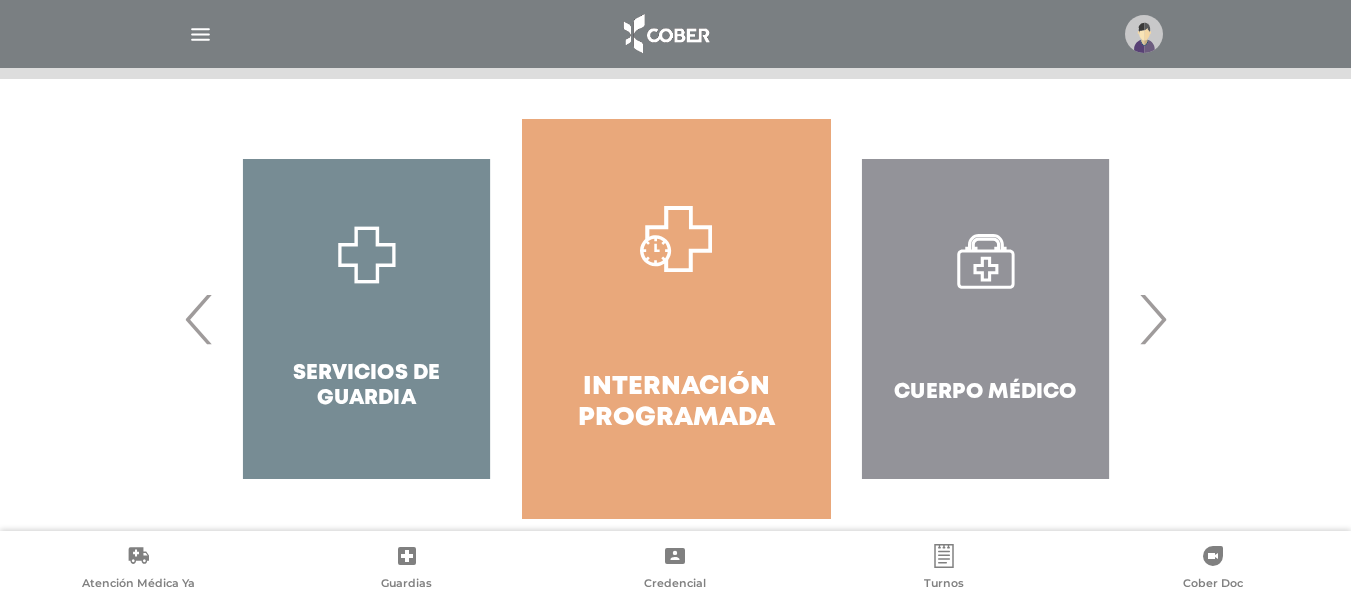 click on "›" at bounding box center [1152, 319] 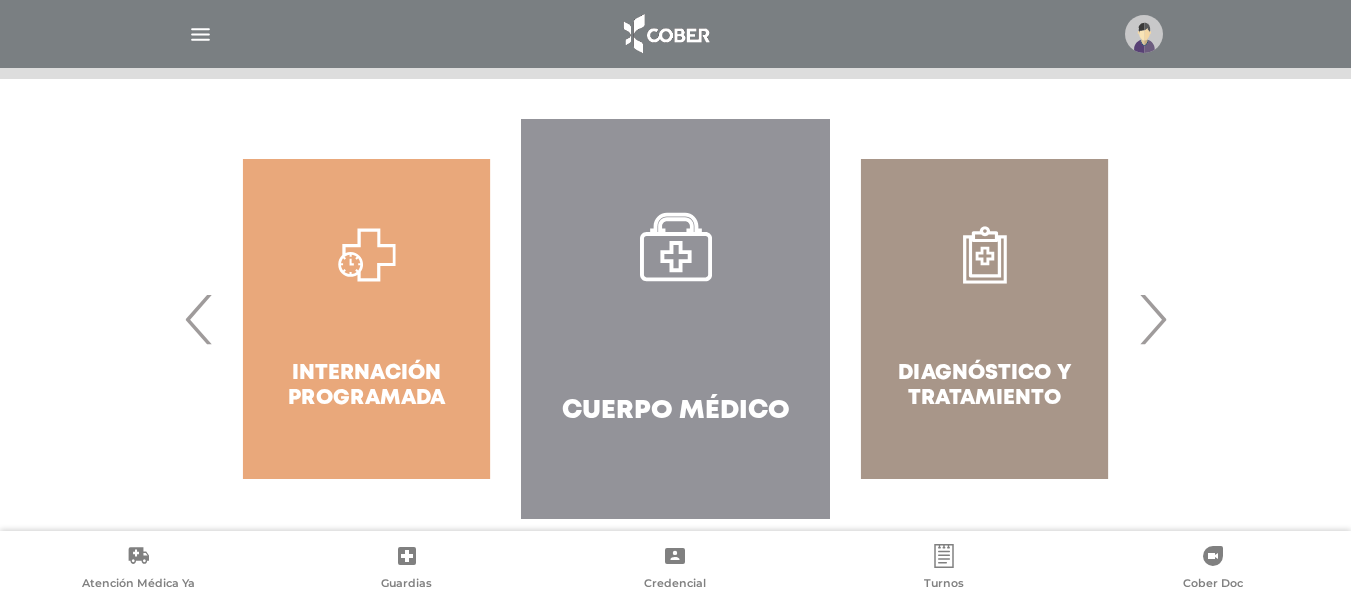 click on "›" at bounding box center [1152, 319] 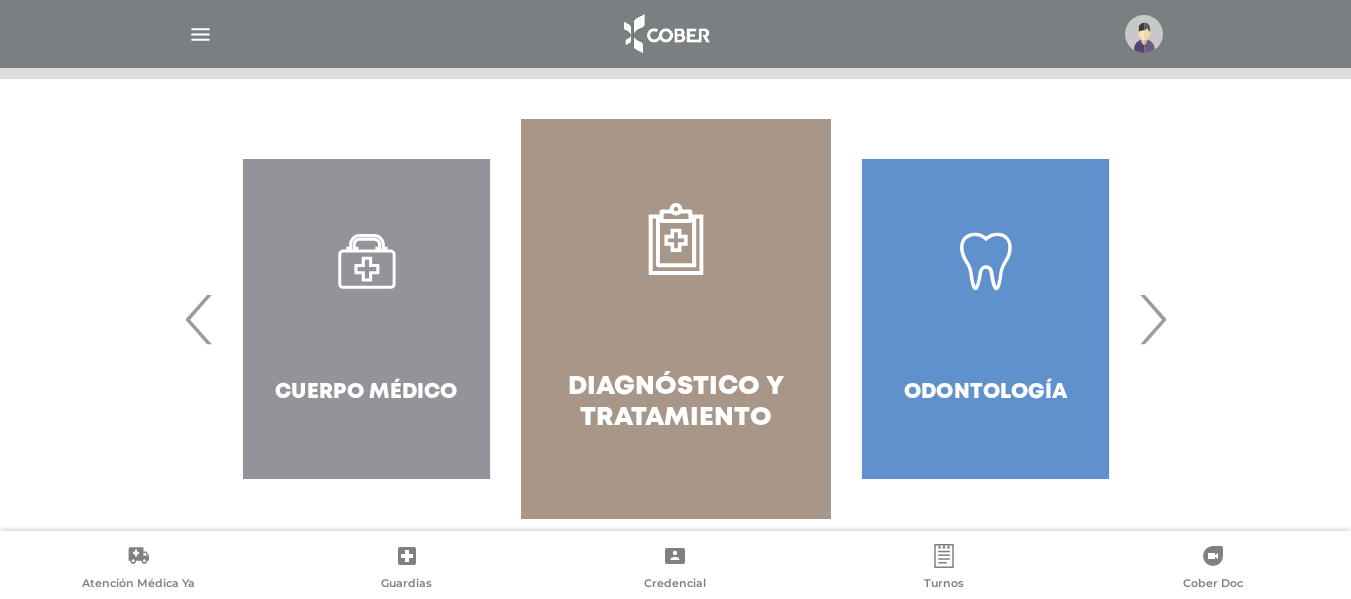 click on "Cuerpo Médico" at bounding box center (366, 319) 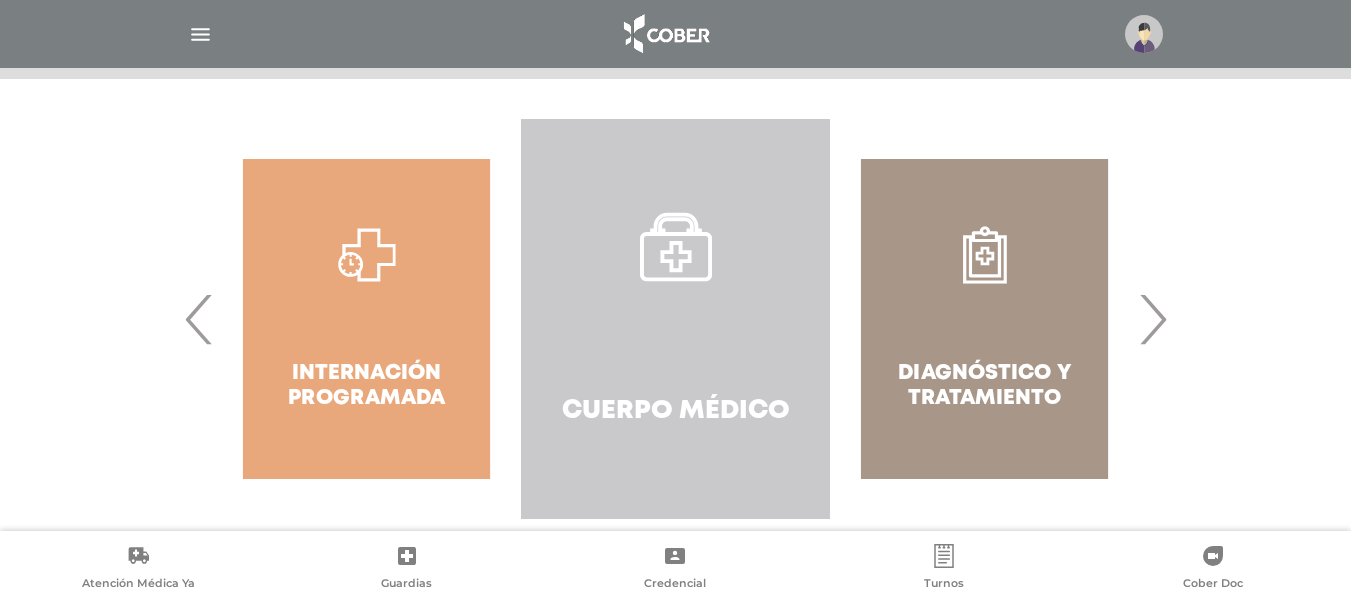 click on "Cuerpo Médico" at bounding box center (675, 319) 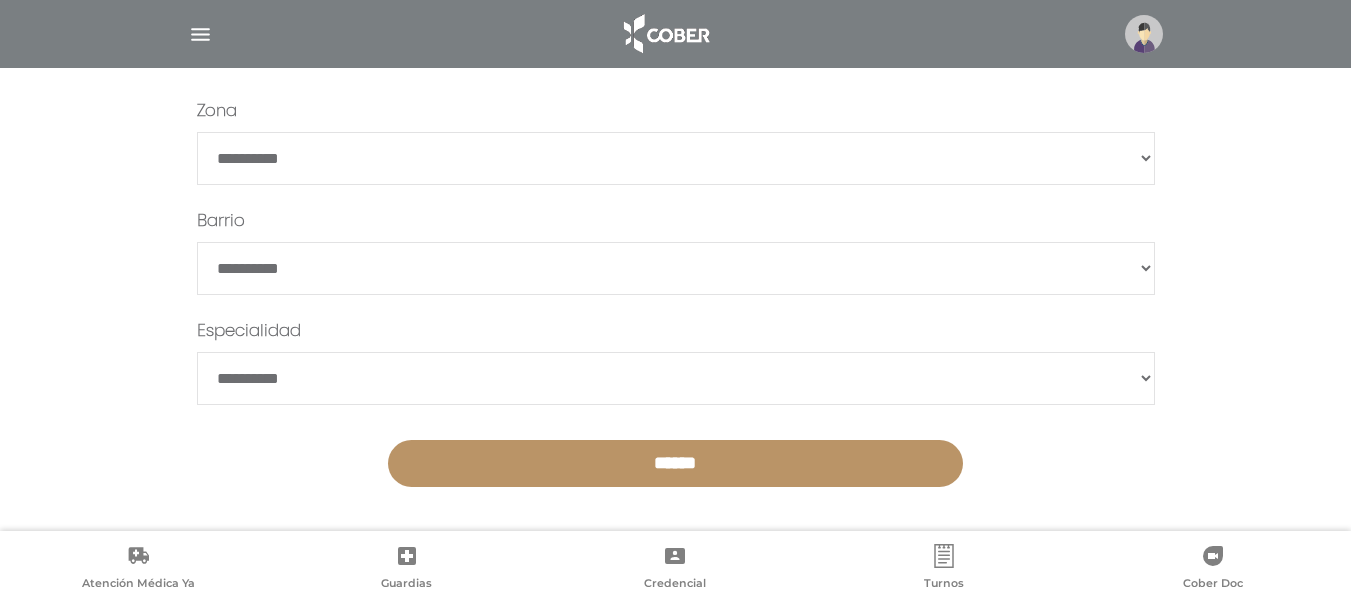 scroll, scrollTop: 652, scrollLeft: 0, axis: vertical 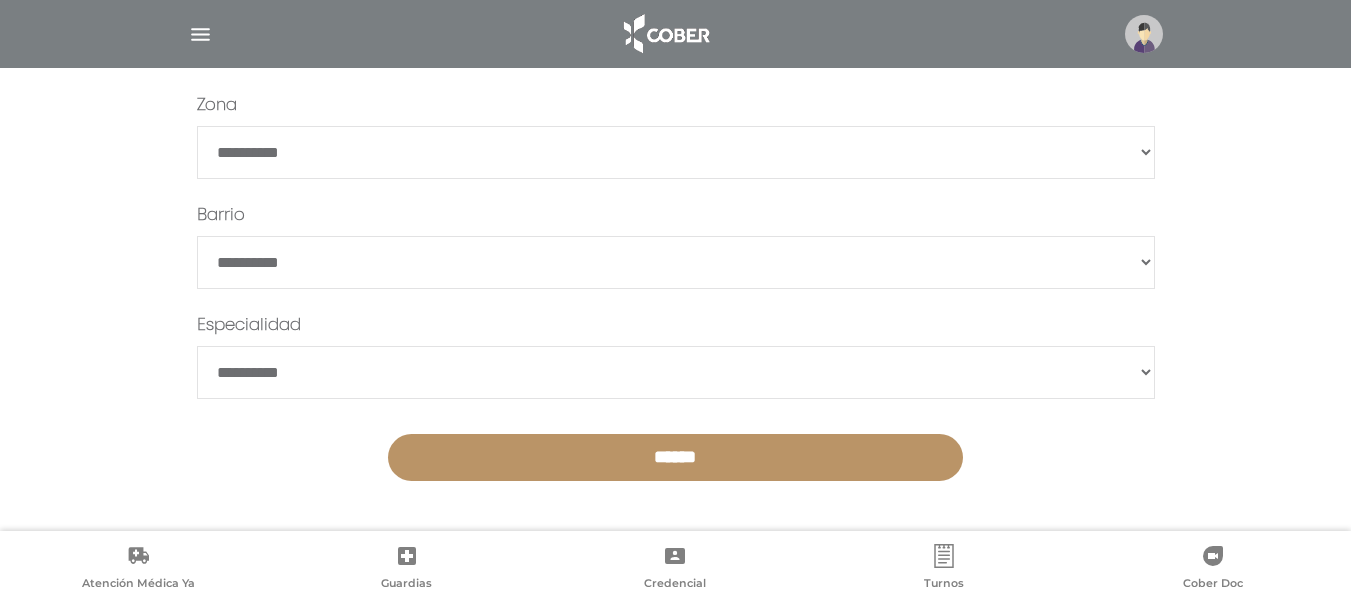 click on "**********" at bounding box center (676, 372) 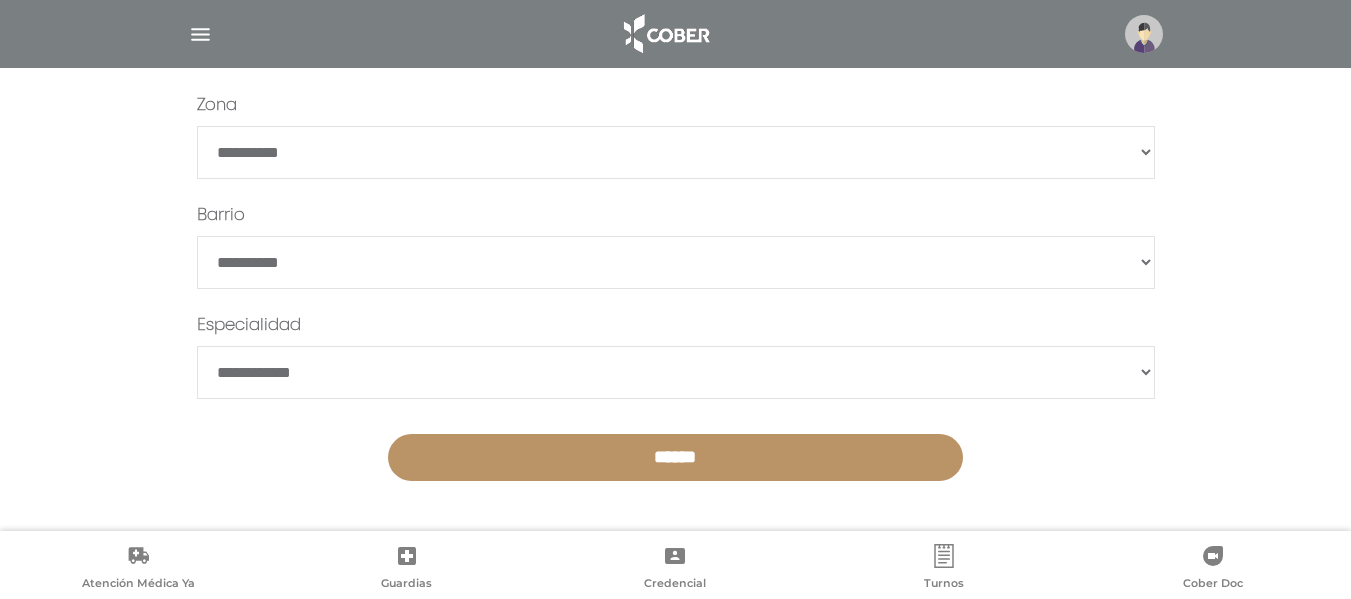 click on "**********" at bounding box center [676, 372] 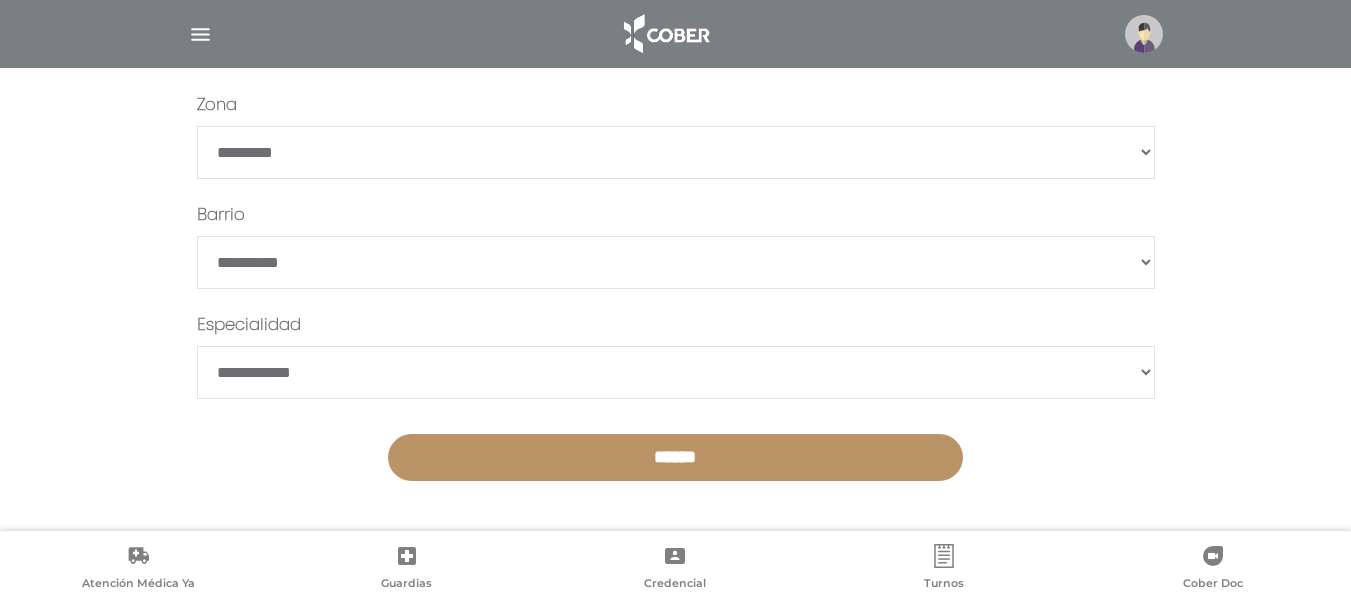 click on "**********" at bounding box center (676, 152) 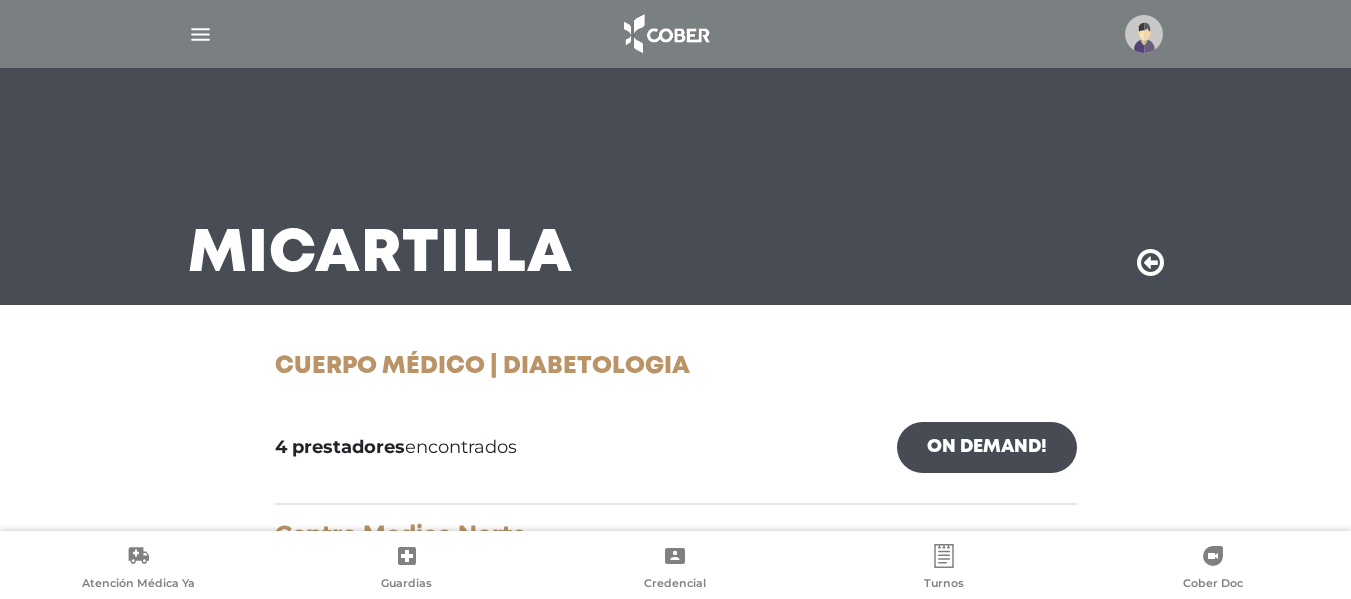 scroll, scrollTop: 0, scrollLeft: 0, axis: both 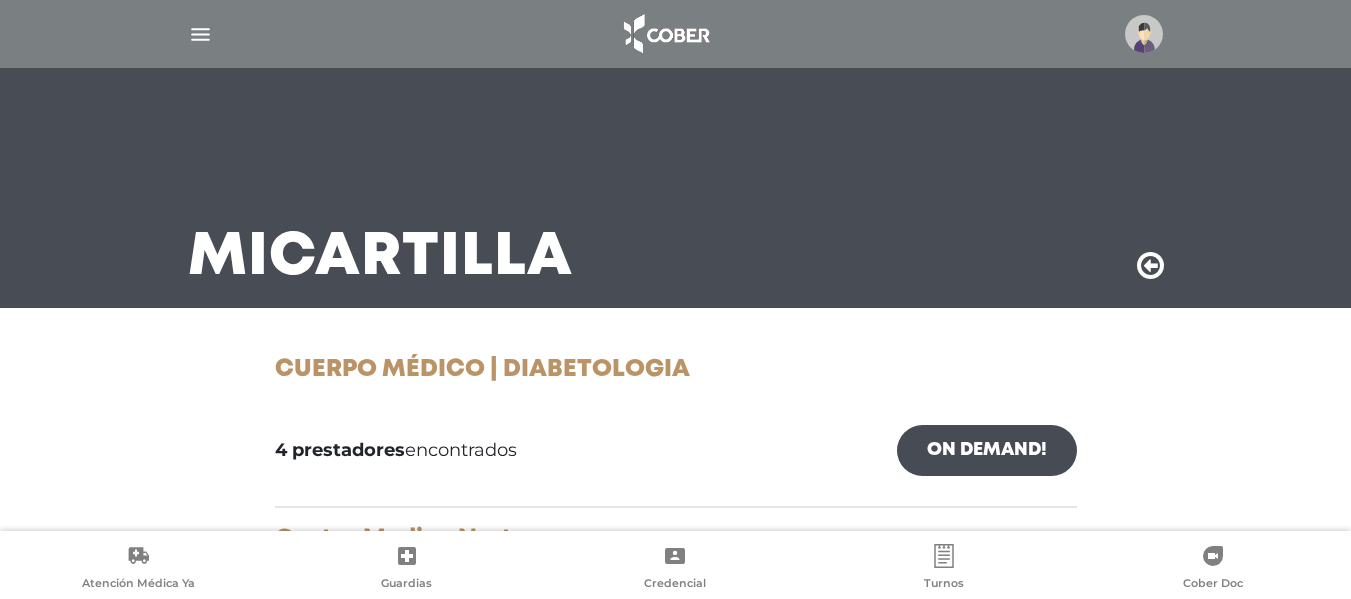 click at bounding box center [665, 34] 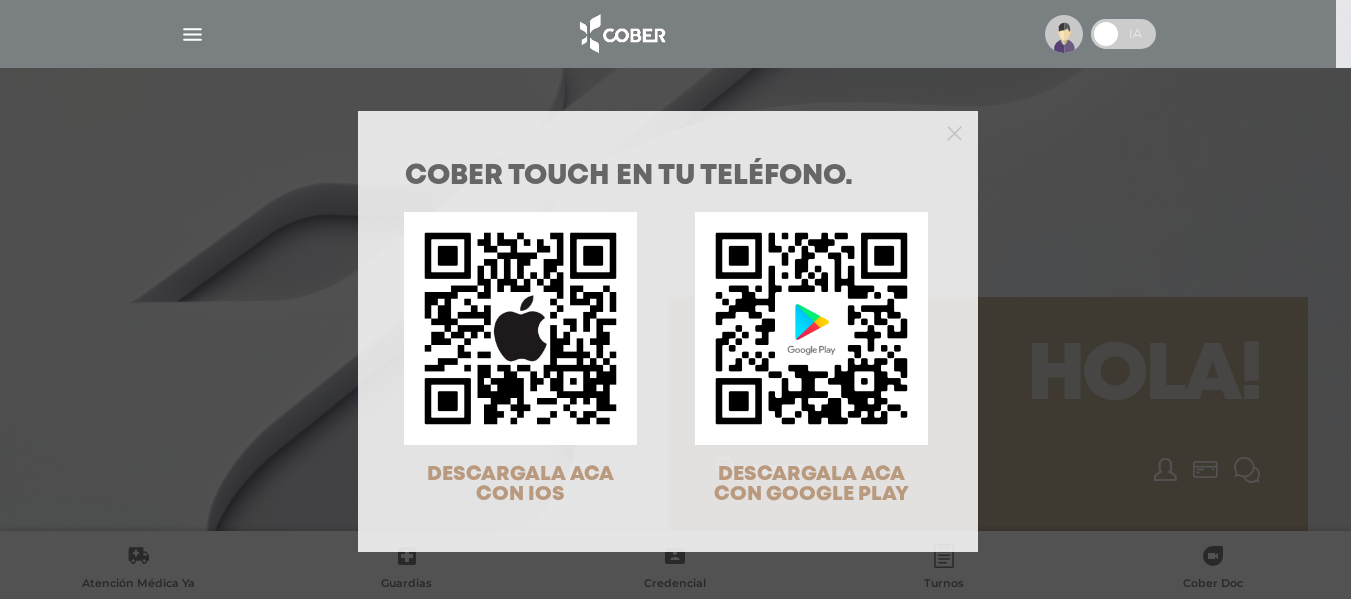 scroll, scrollTop: 0, scrollLeft: 0, axis: both 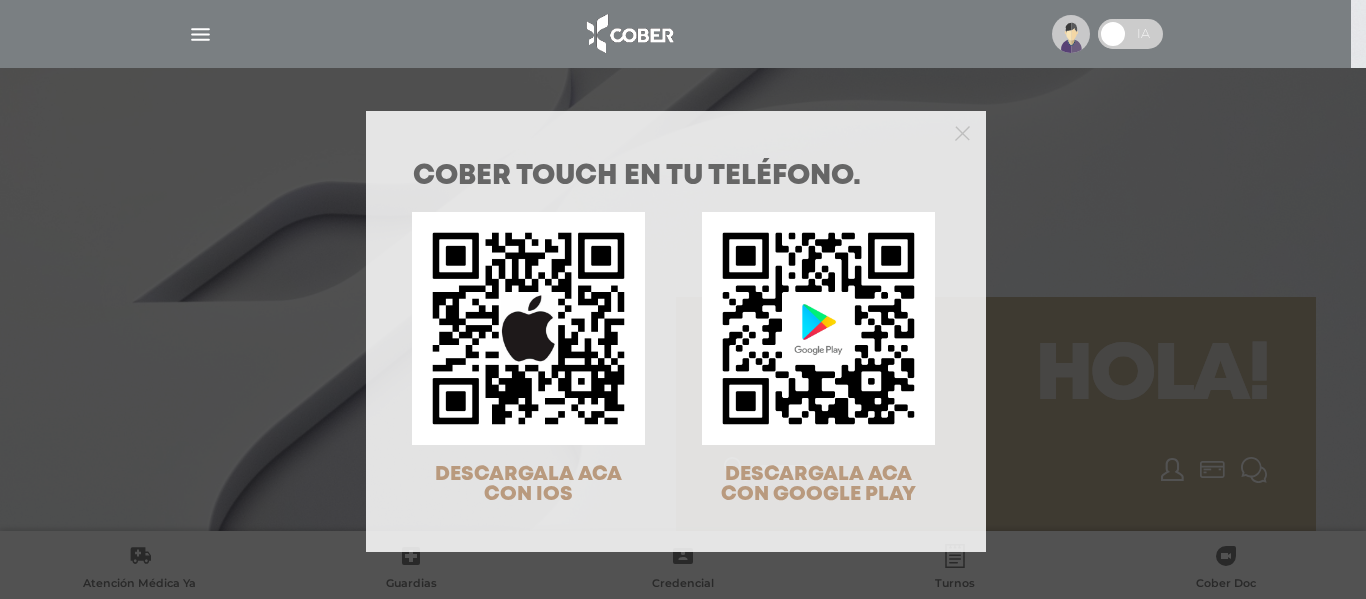 click on "DESCARGALA ACA CON IOS" at bounding box center [518, 358] 